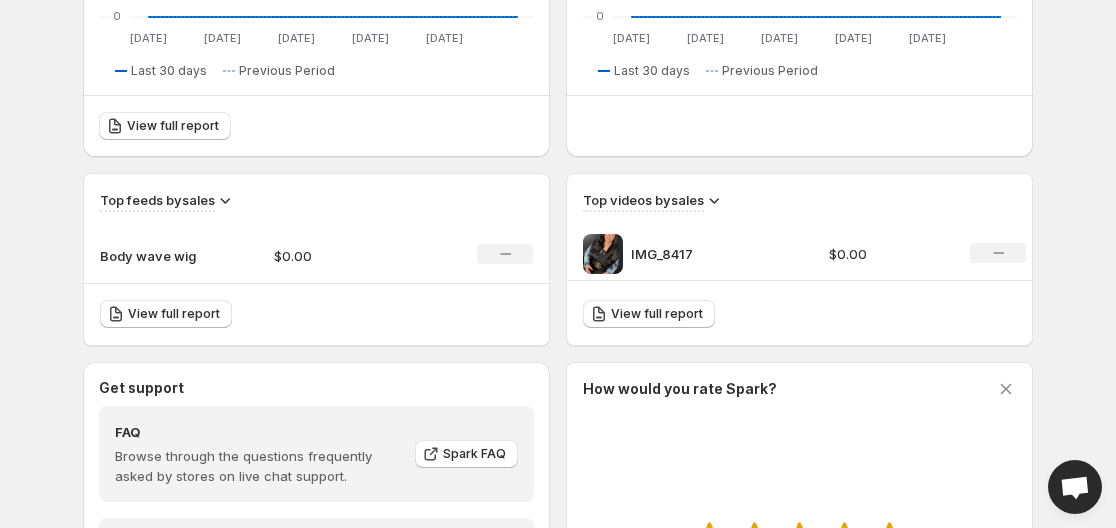scroll, scrollTop: 600, scrollLeft: 0, axis: vertical 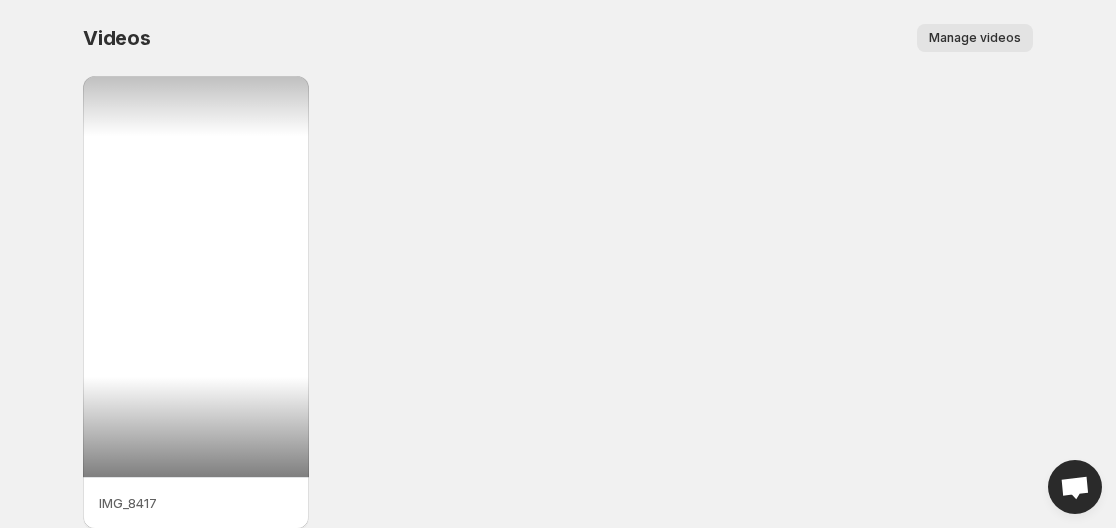 click at bounding box center [196, 276] 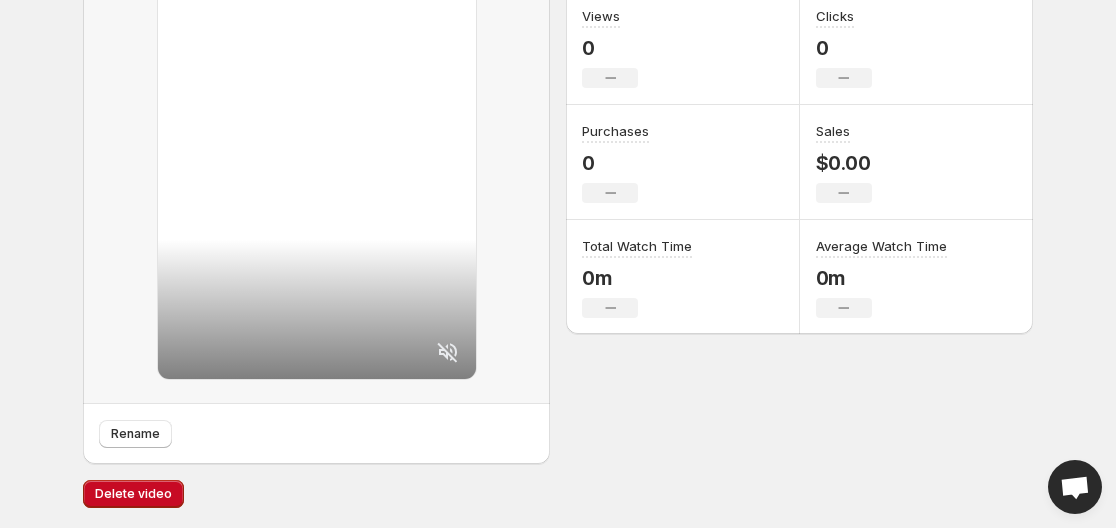 scroll, scrollTop: 0, scrollLeft: 0, axis: both 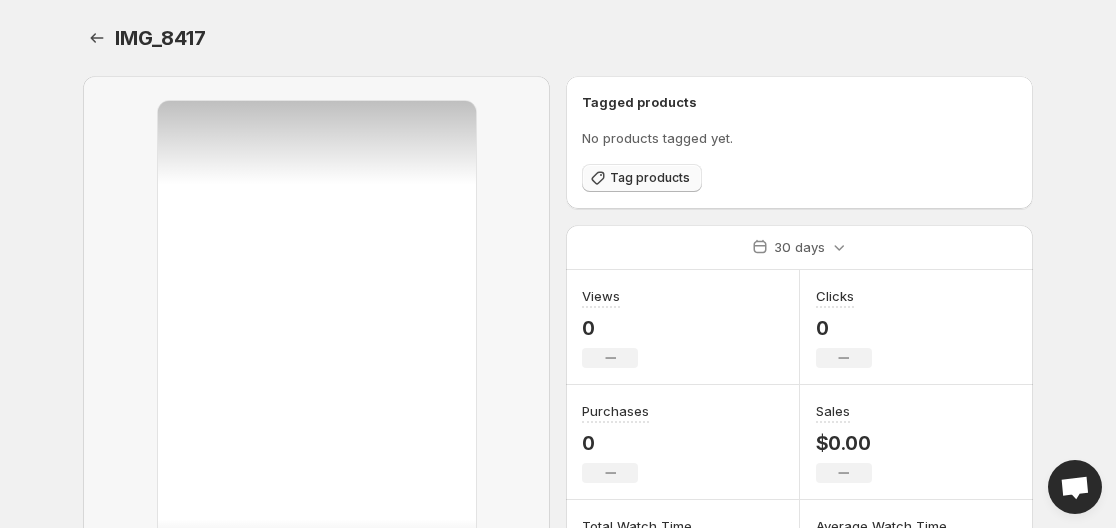 click on "Tag products" at bounding box center [650, 178] 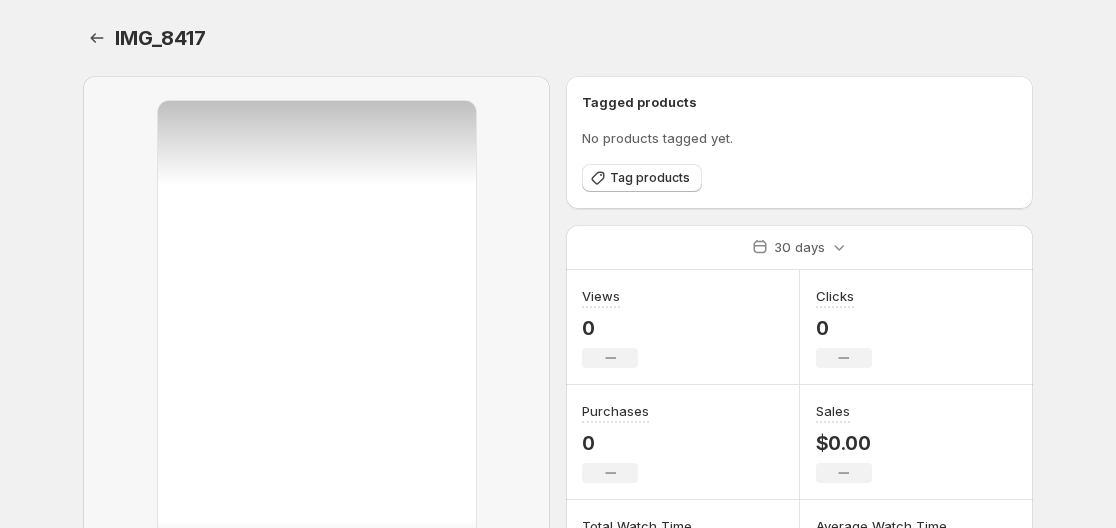 scroll, scrollTop: 0, scrollLeft: 0, axis: both 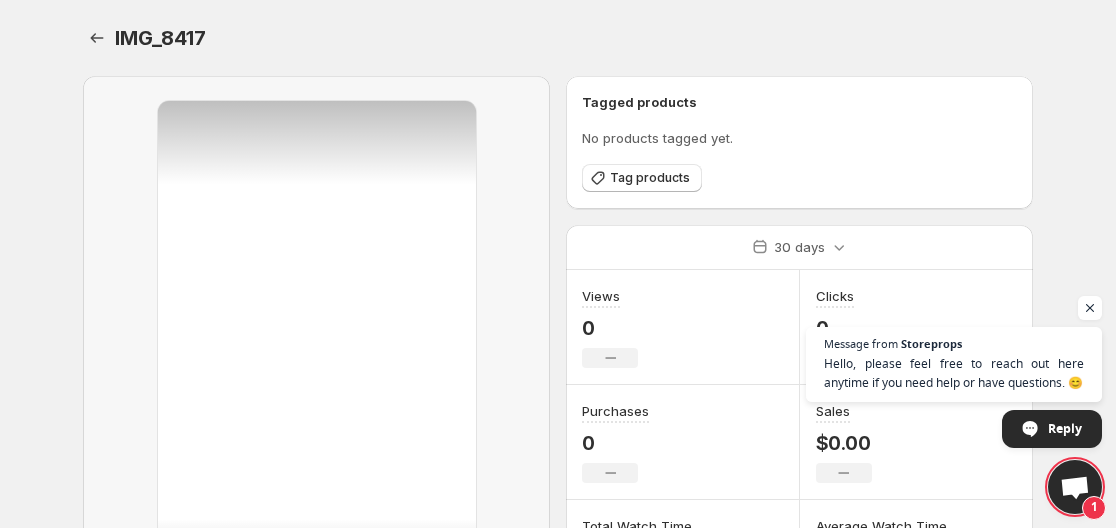 click at bounding box center (1075, 489) 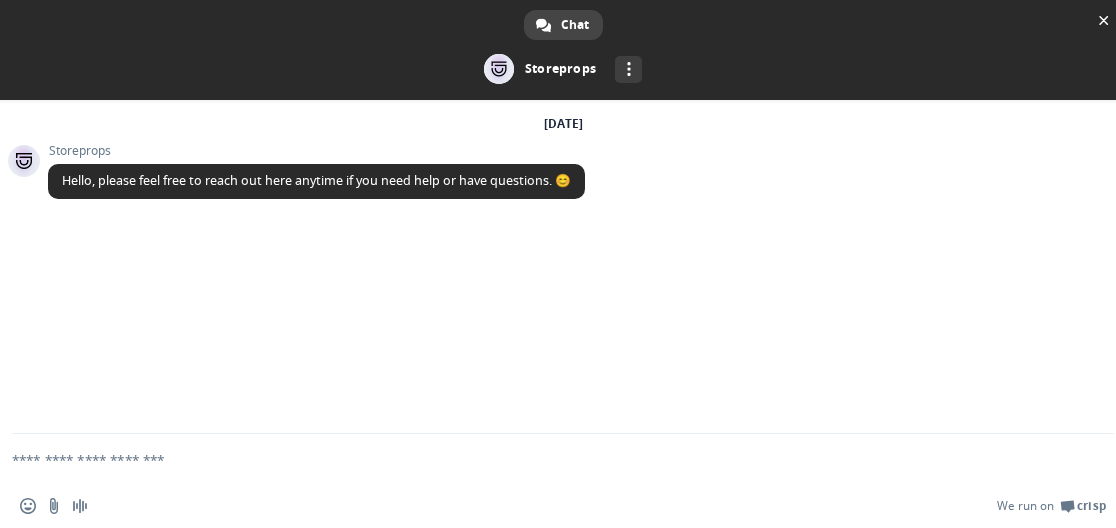 click at bounding box center [539, 459] 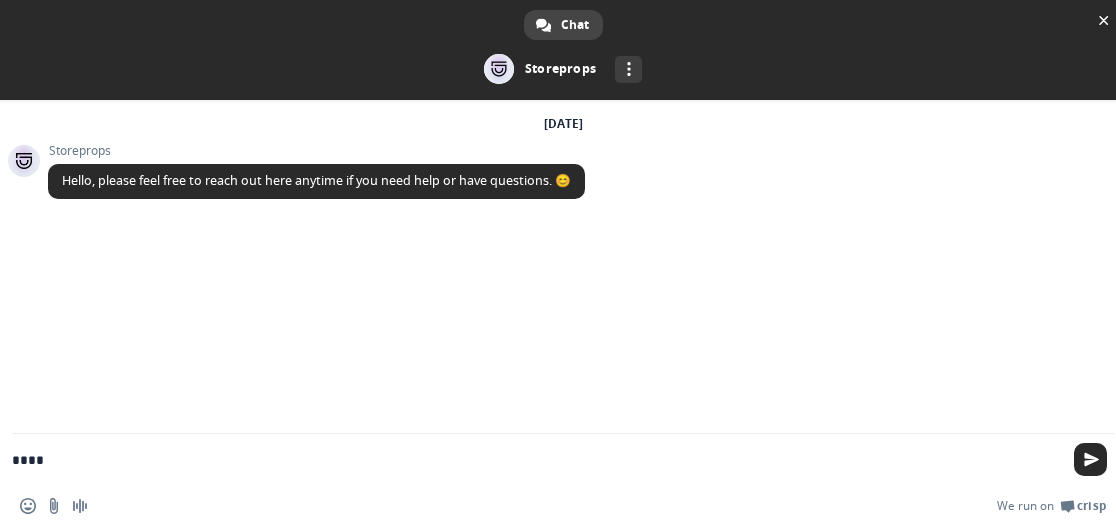 type on "*****" 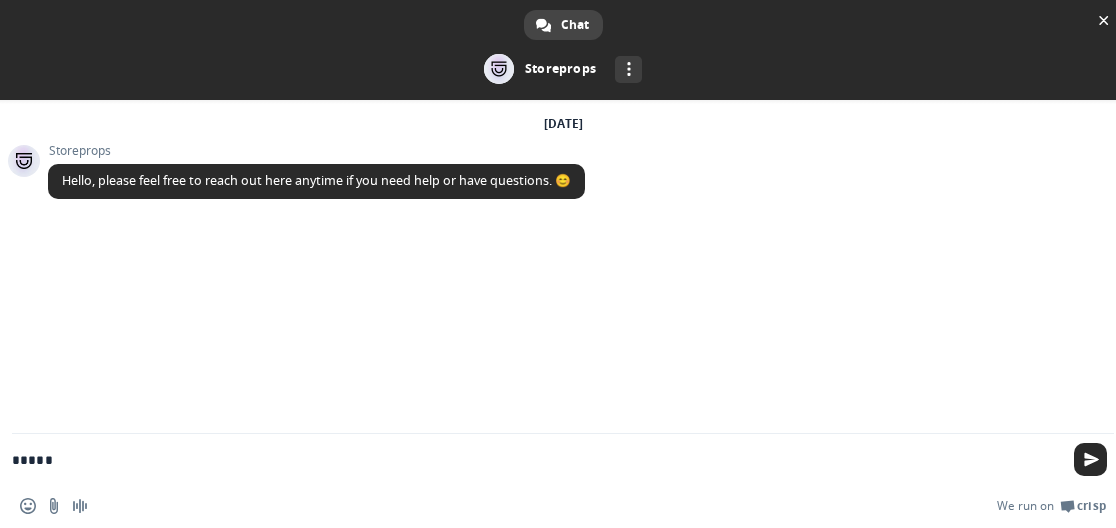 type 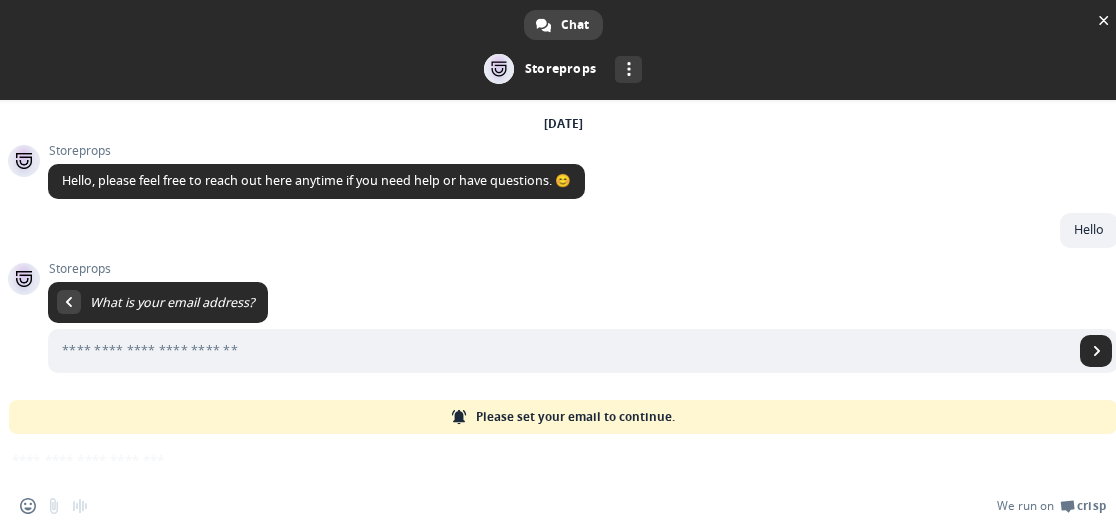 scroll, scrollTop: 0, scrollLeft: 0, axis: both 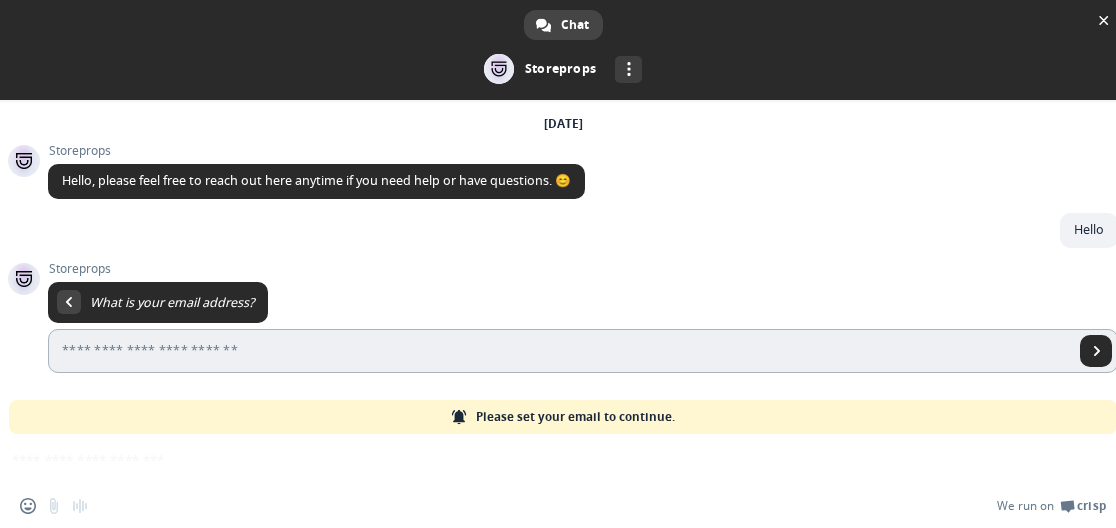 click at bounding box center (561, 351) 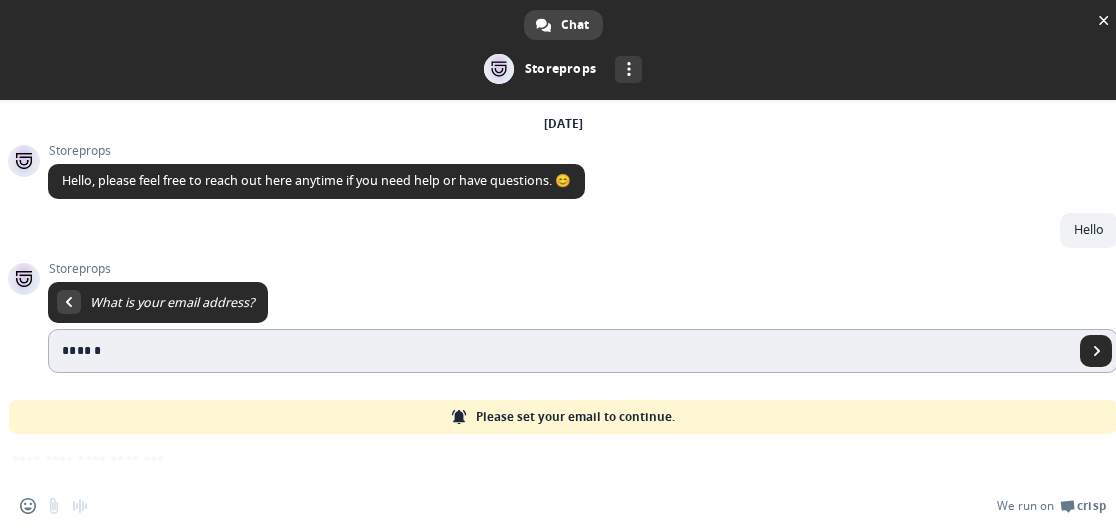 click on "******" at bounding box center (561, 351) 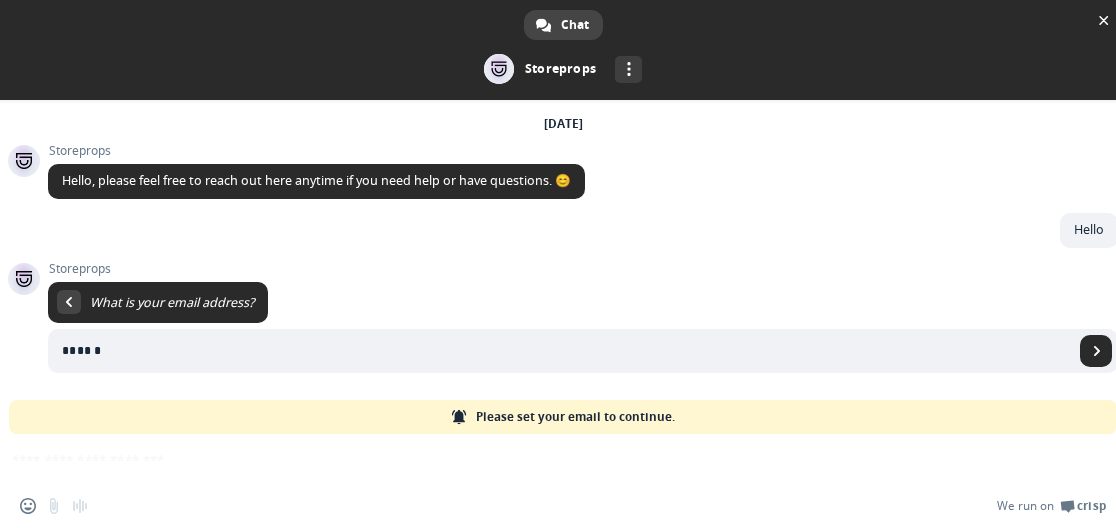 drag, startPoint x: 139, startPoint y: 344, endPoint x: -76, endPoint y: 326, distance: 215.75217 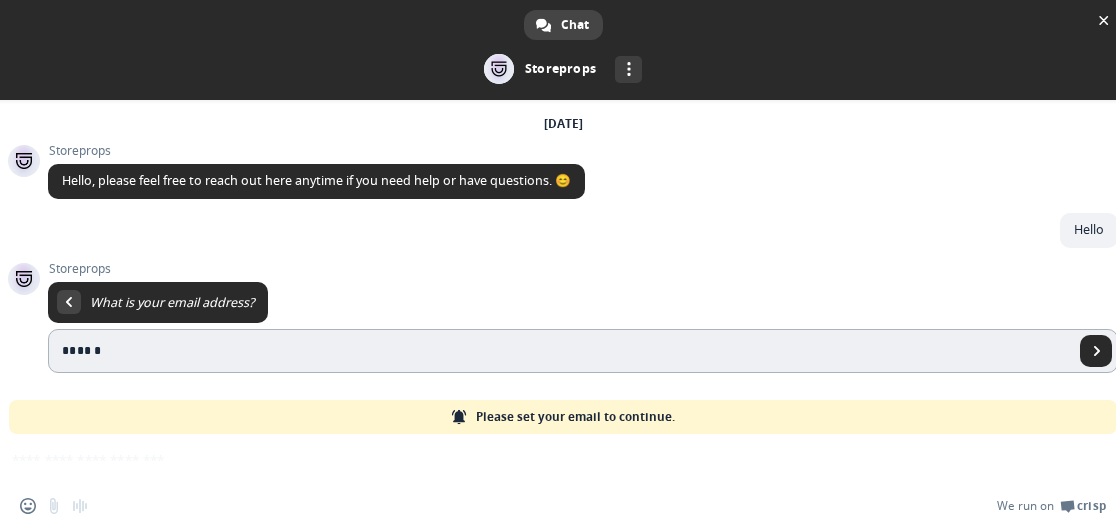 click on "******" at bounding box center [561, 351] 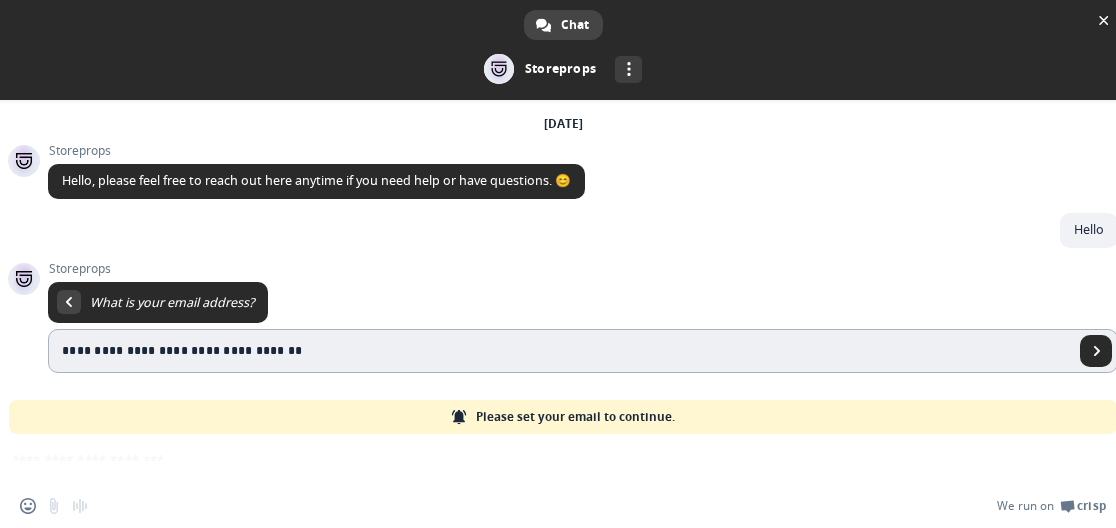 drag, startPoint x: 328, startPoint y: 360, endPoint x: 105, endPoint y: 329, distance: 225.1444 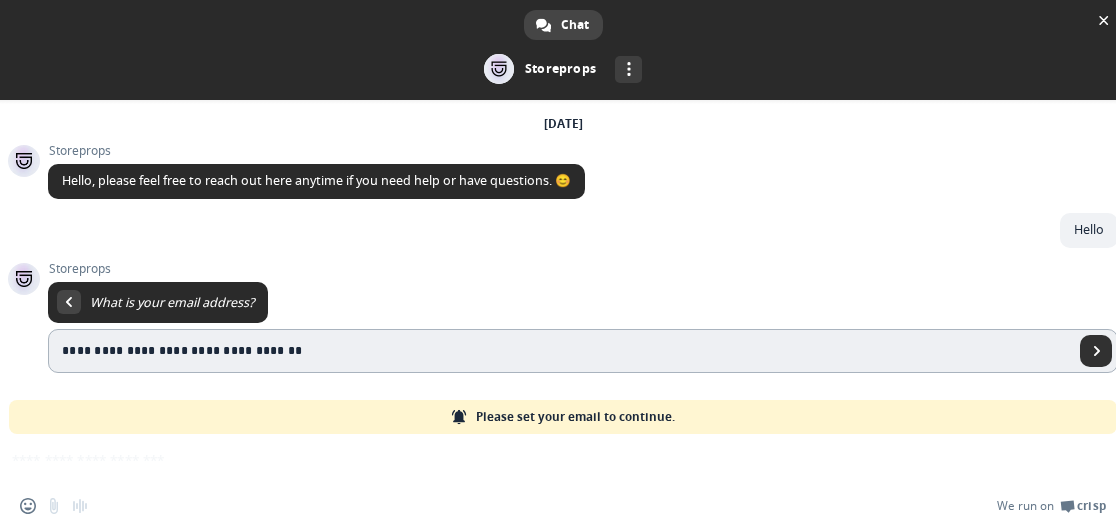 type on "**********" 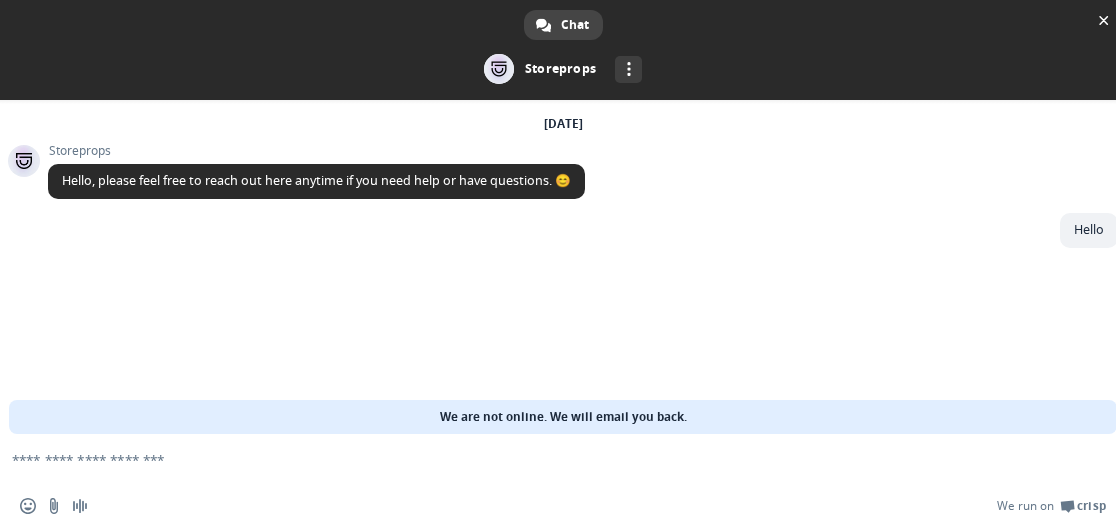 click at bounding box center [539, 459] 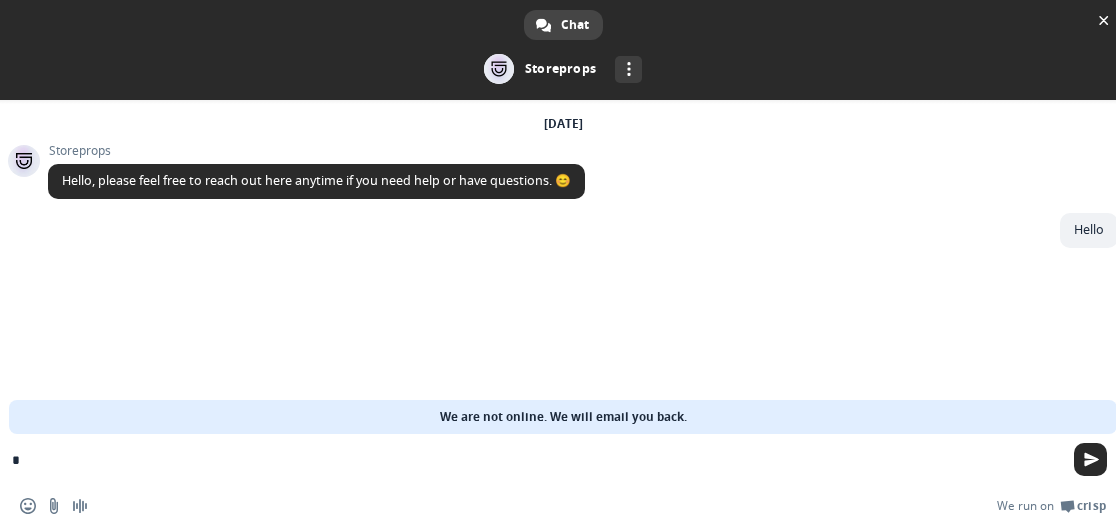 type on "**" 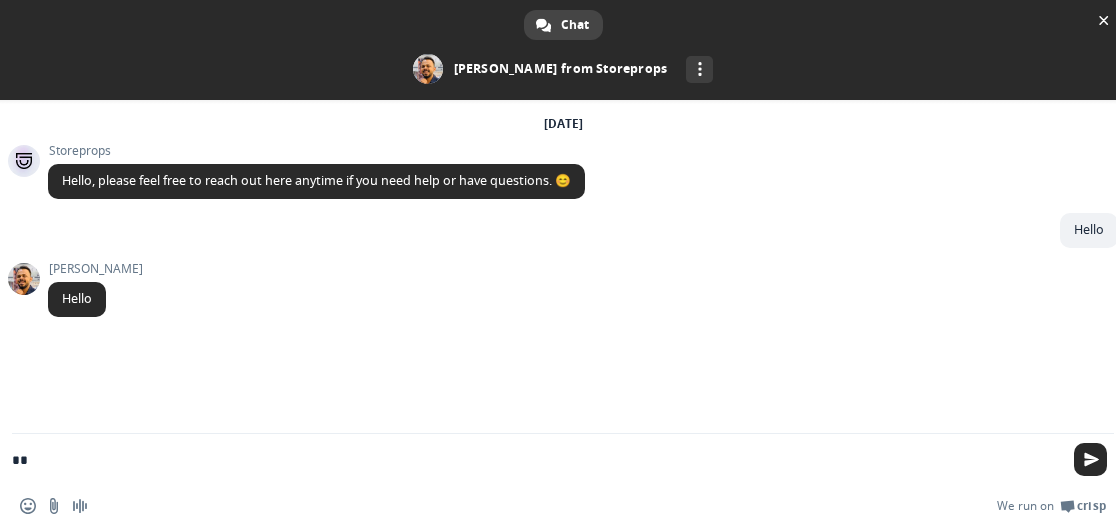 drag, startPoint x: 68, startPoint y: 455, endPoint x: 172, endPoint y: 442, distance: 104.80935 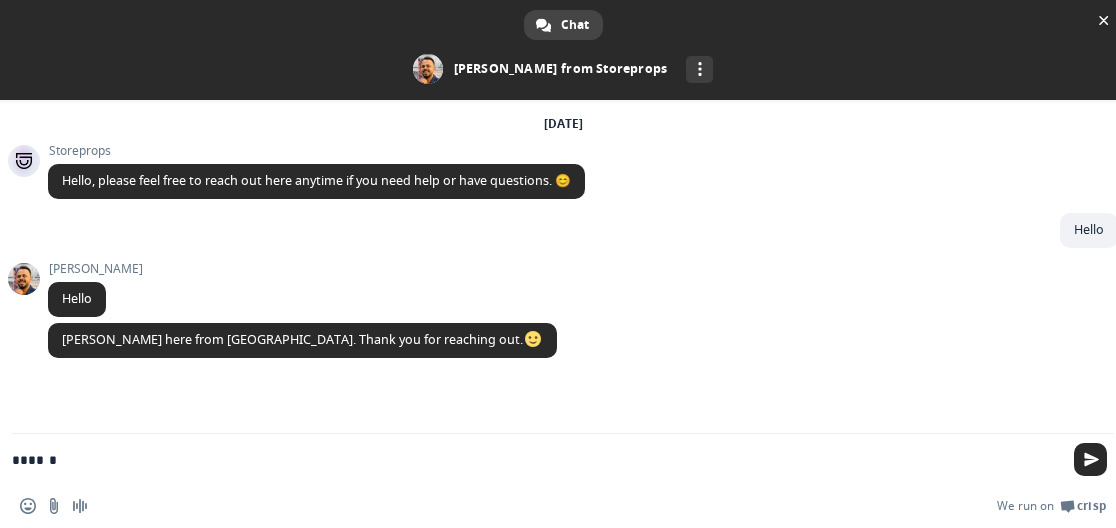 type on "******" 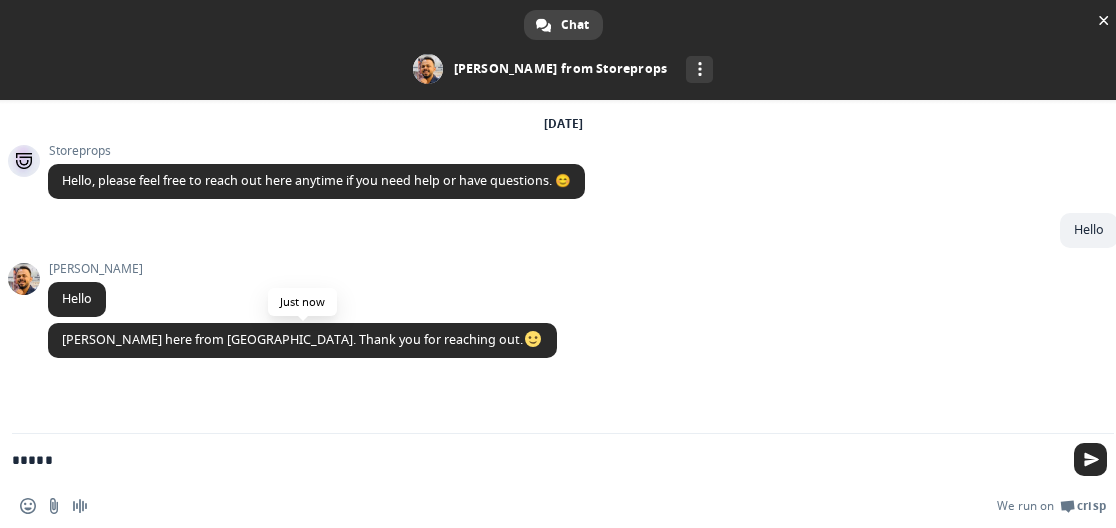 click on "[PERSON_NAME] here from [GEOGRAPHIC_DATA]. Thank you for reaching out." at bounding box center [302, 339] 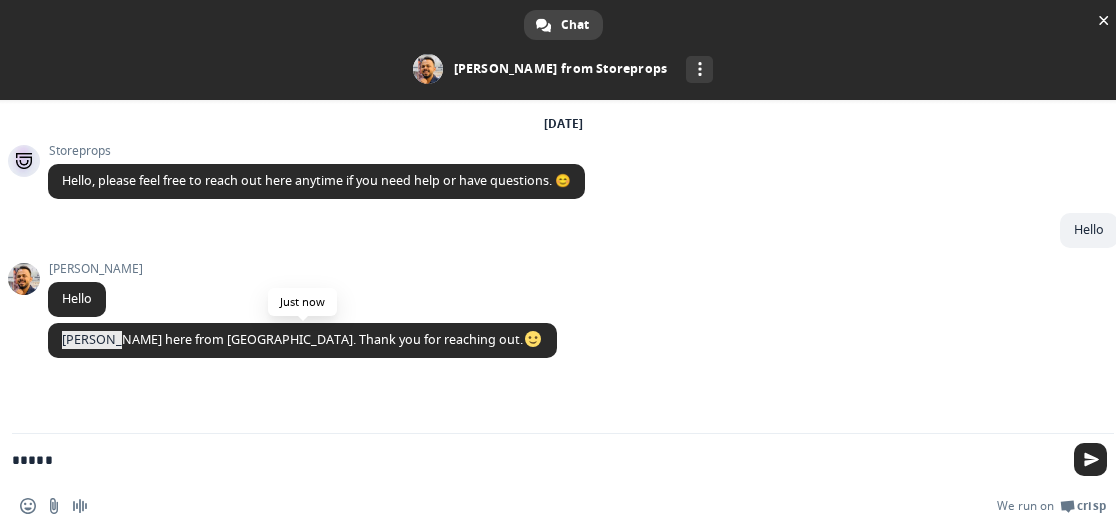 click on "[PERSON_NAME] here from [GEOGRAPHIC_DATA]. Thank you for reaching out." at bounding box center (302, 339) 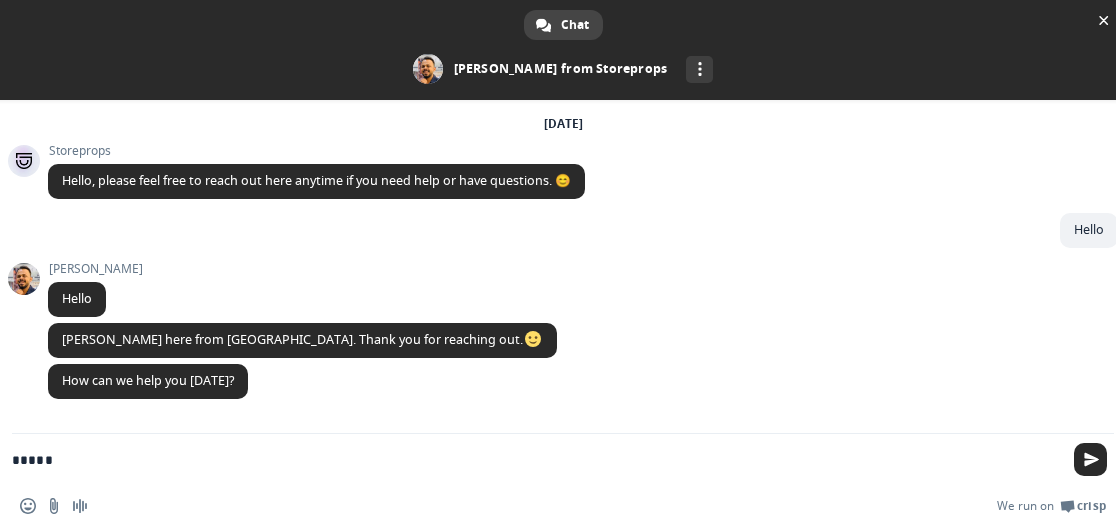 click on "*****" at bounding box center (539, 459) 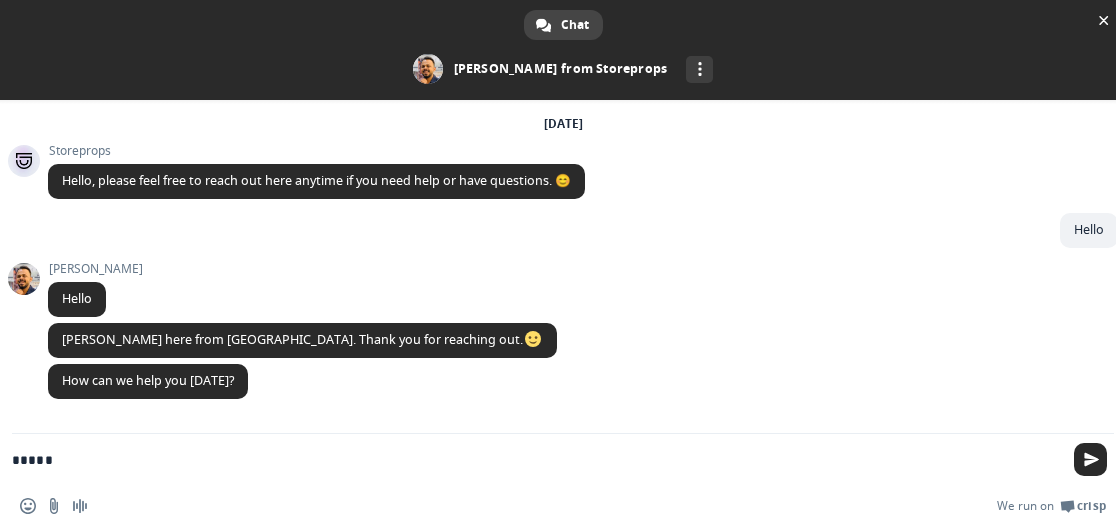 paste on "********" 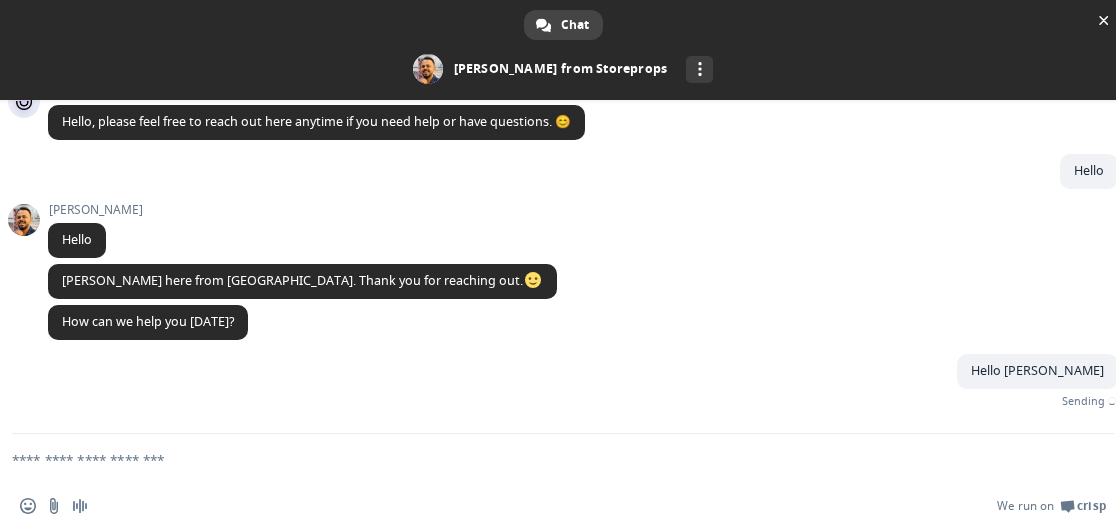 scroll, scrollTop: 36, scrollLeft: 0, axis: vertical 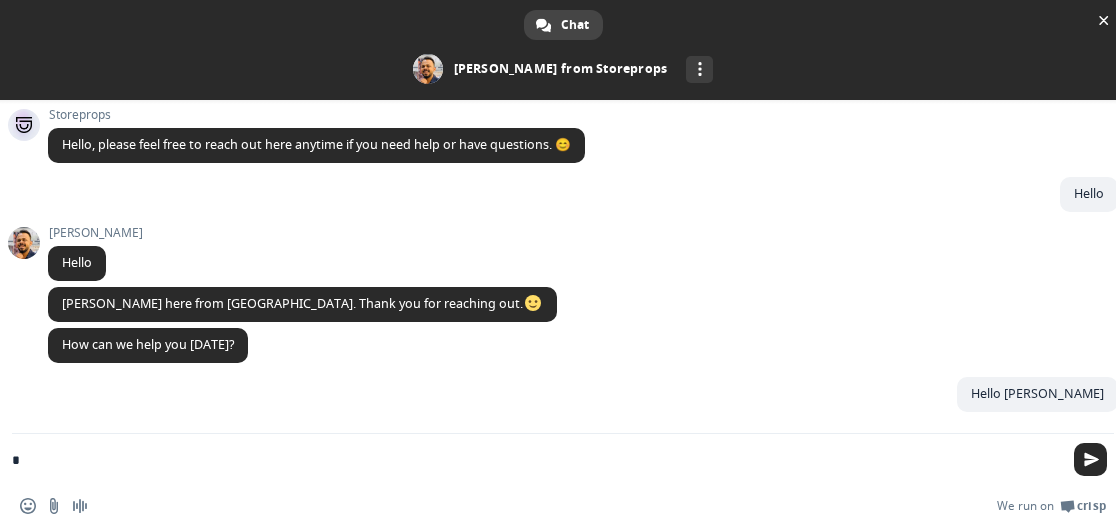 type on "*" 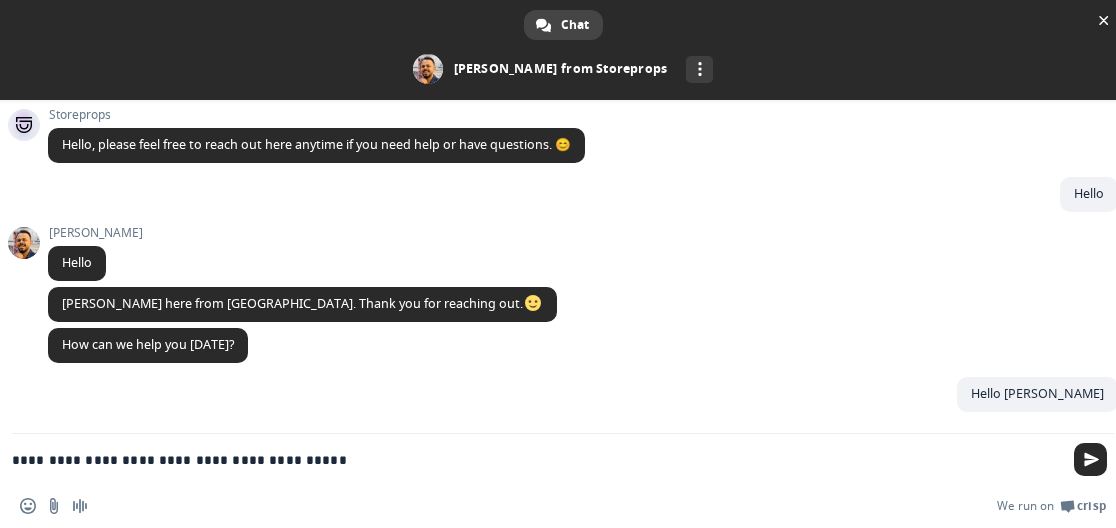 type on "**********" 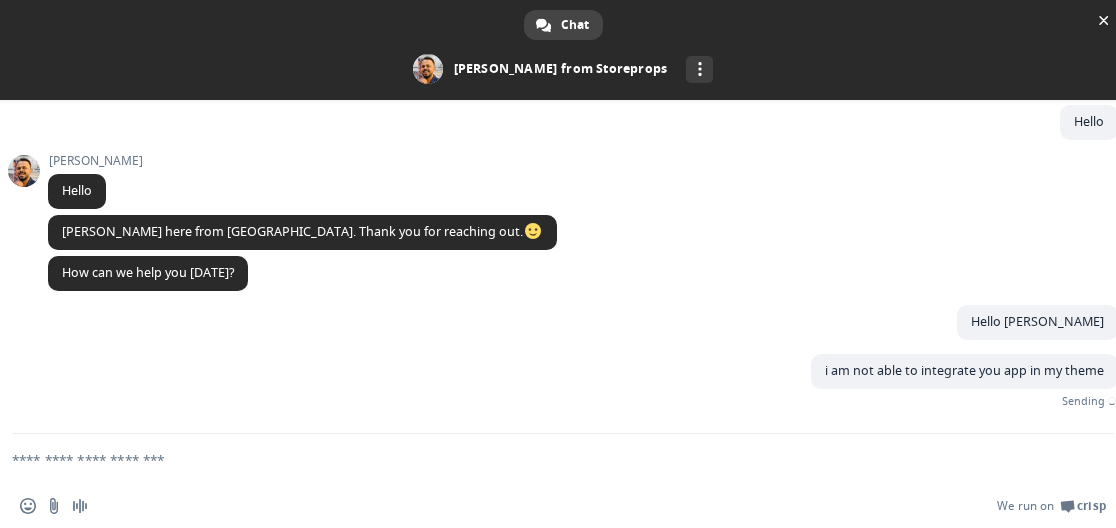 scroll, scrollTop: 77, scrollLeft: 0, axis: vertical 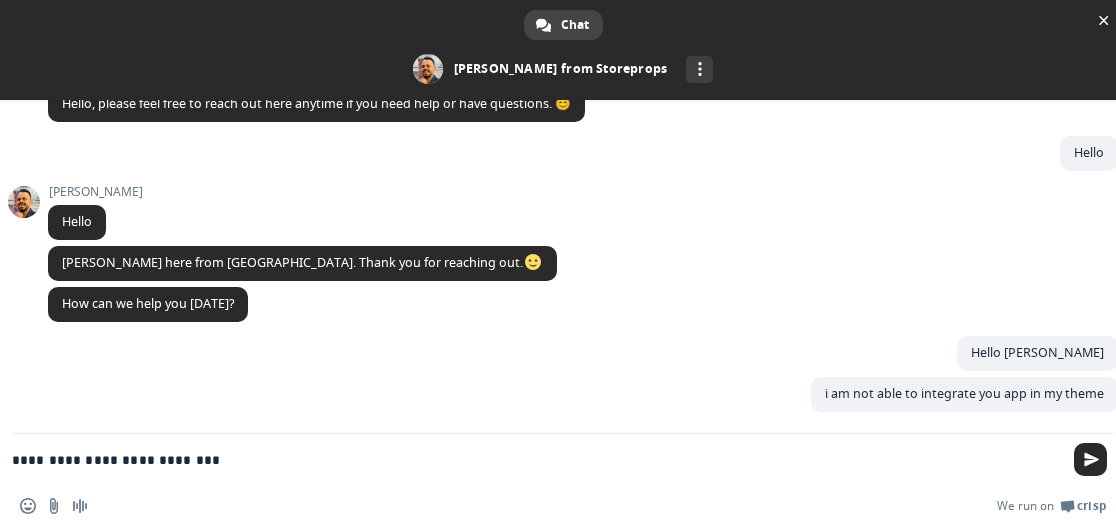 type on "**********" 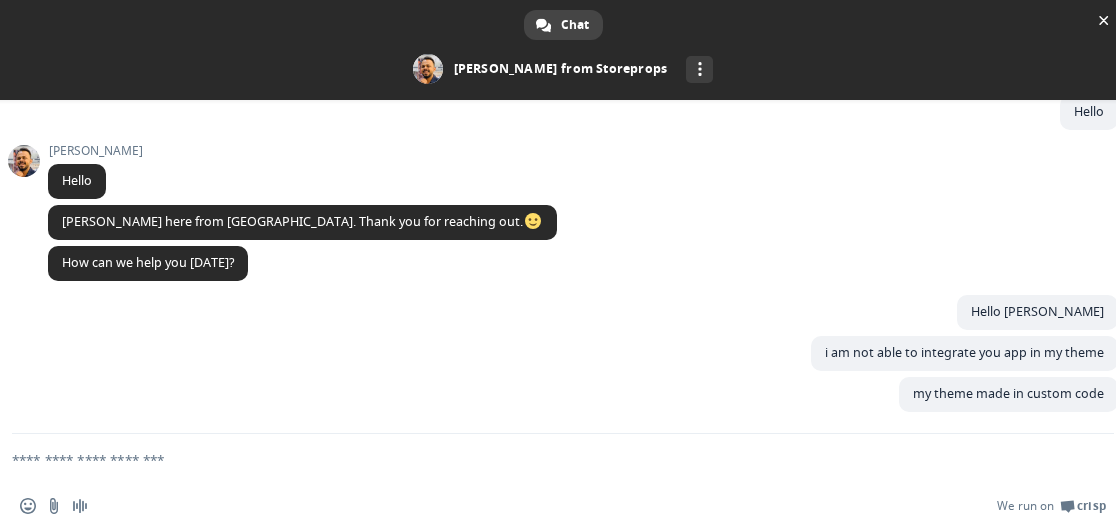 scroll, scrollTop: 118, scrollLeft: 0, axis: vertical 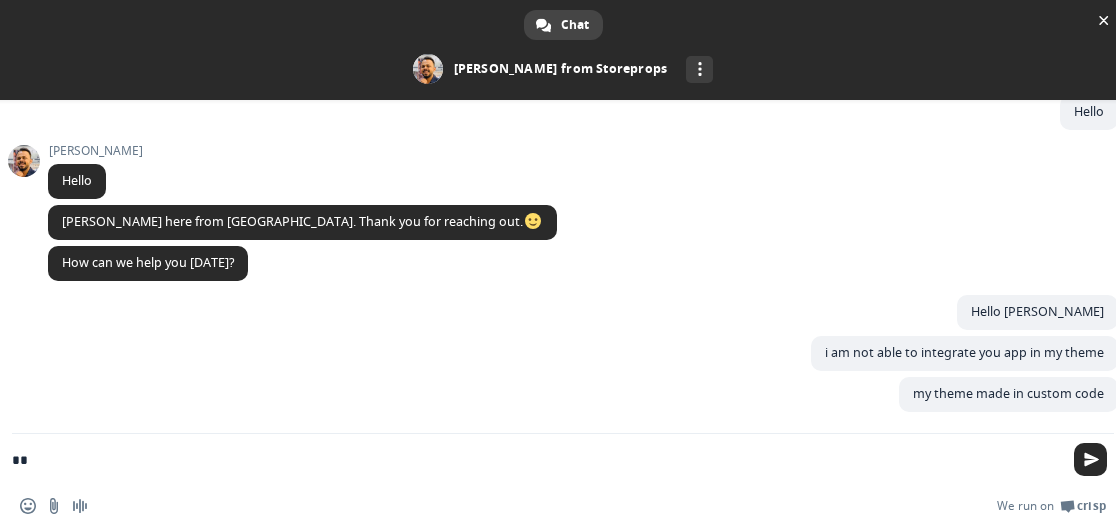 type on "*" 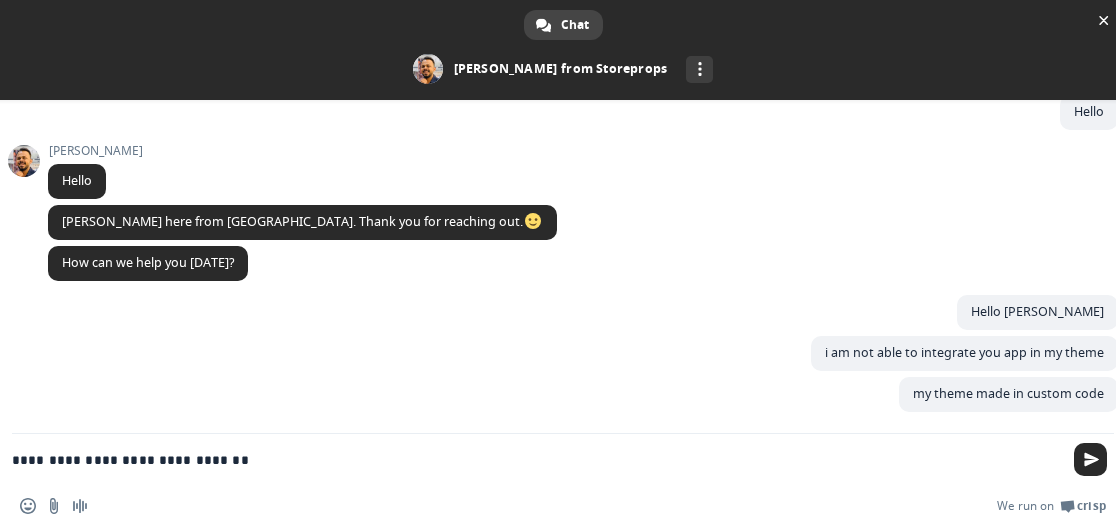 type on "**********" 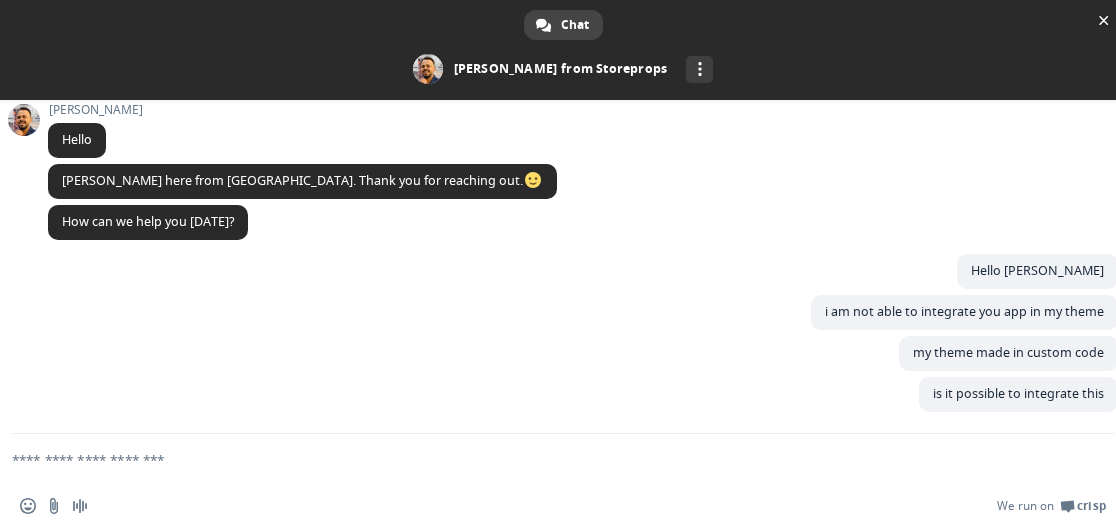 scroll, scrollTop: 159, scrollLeft: 0, axis: vertical 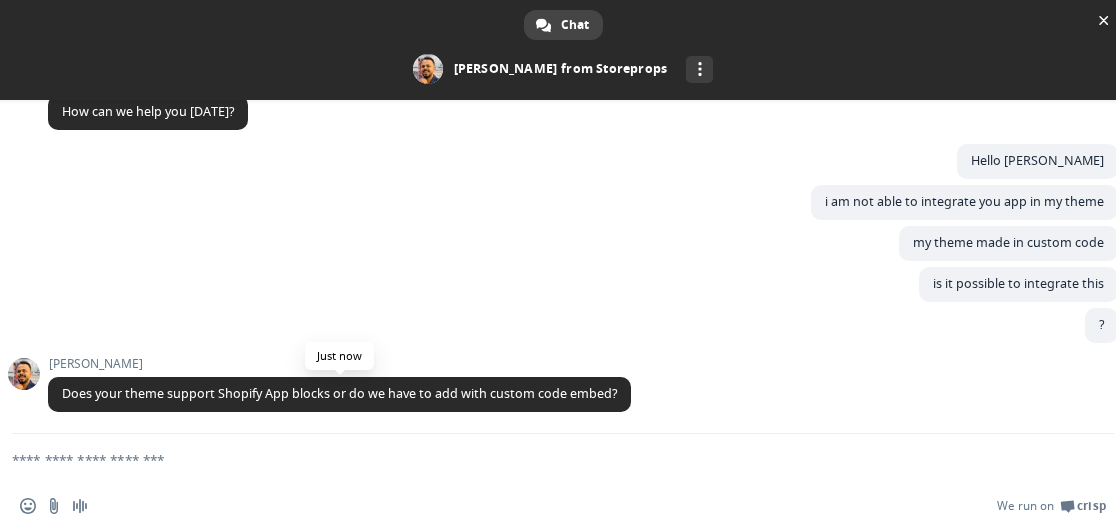 click on "Does your theme support Shopify App blocks or do we have to add with custom code embed?" at bounding box center [339, 393] 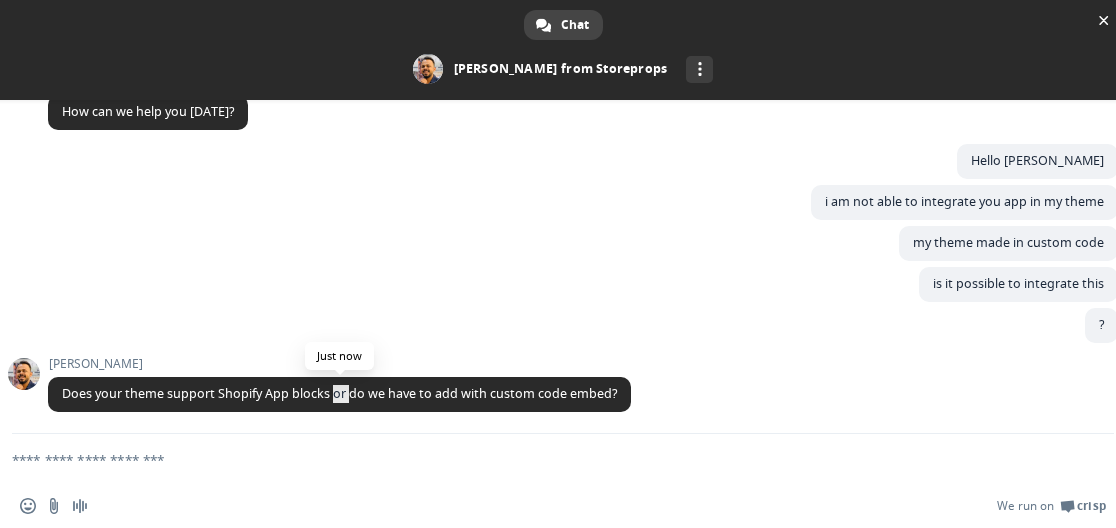 click on "Does your theme support Shopify App blocks or do we have to add with custom code embed?" at bounding box center (339, 393) 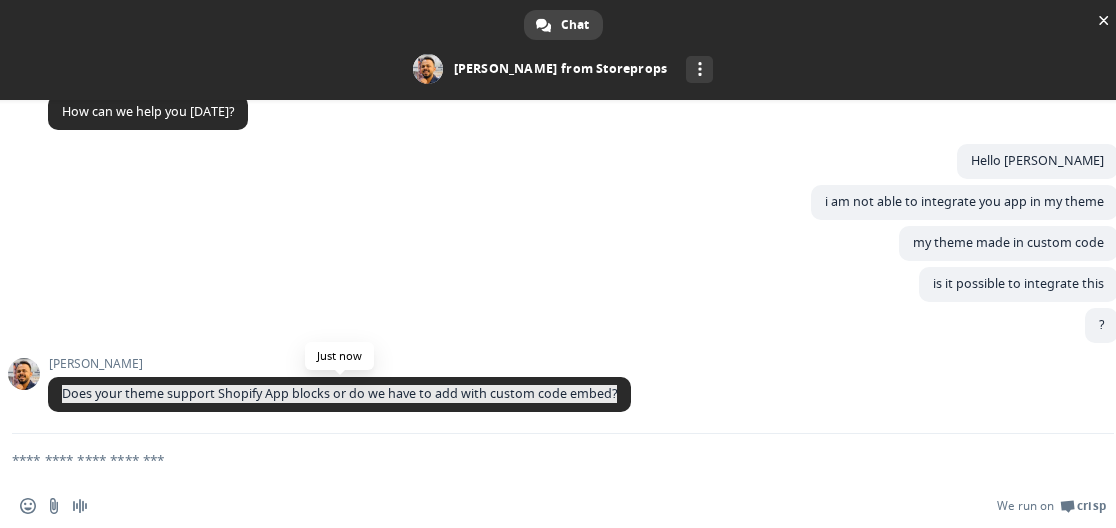 click on "Does your theme support Shopify App blocks or do we have to add with custom code embed?" at bounding box center [339, 393] 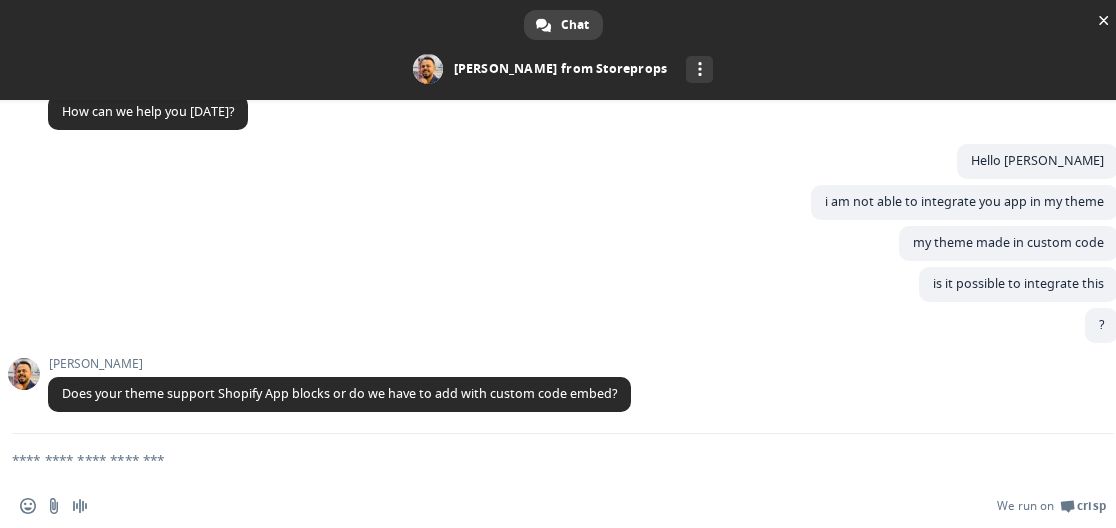 click at bounding box center [539, 459] 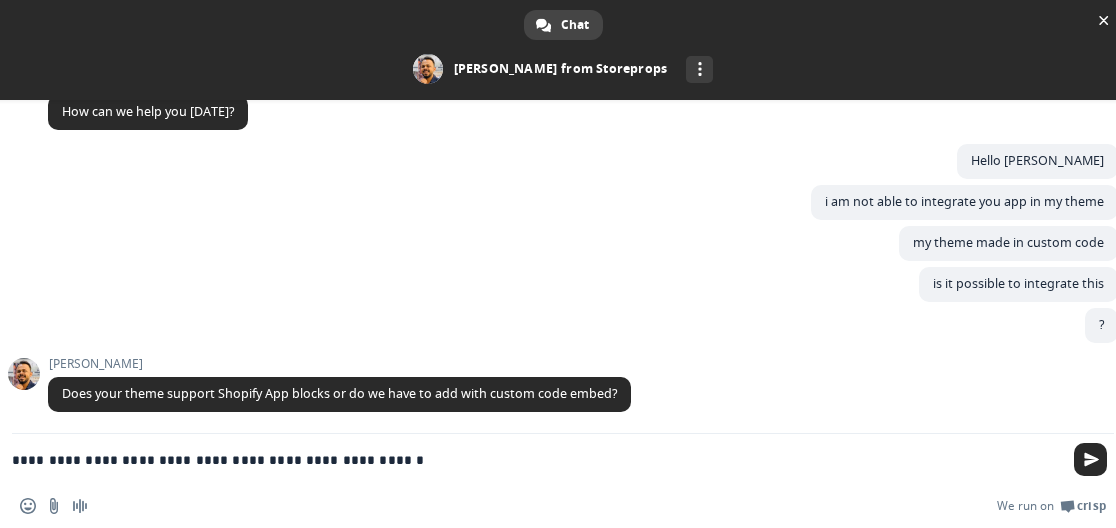type on "**********" 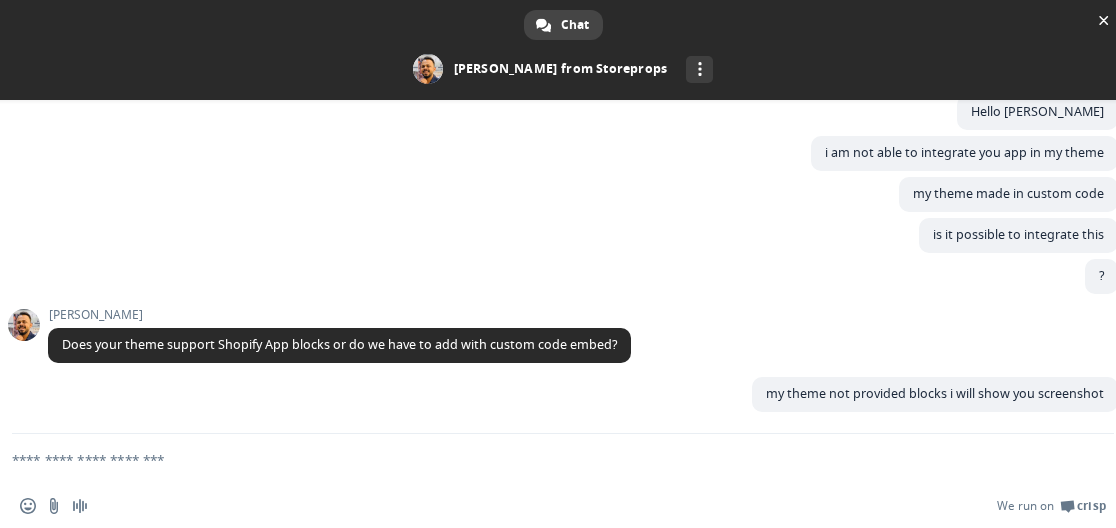 scroll, scrollTop: 318, scrollLeft: 0, axis: vertical 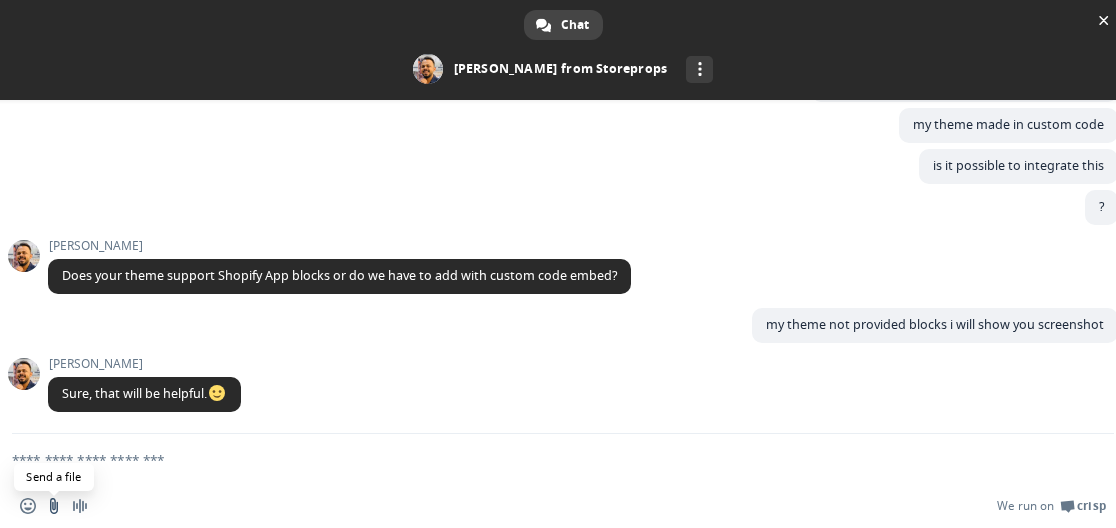 click at bounding box center (54, 506) 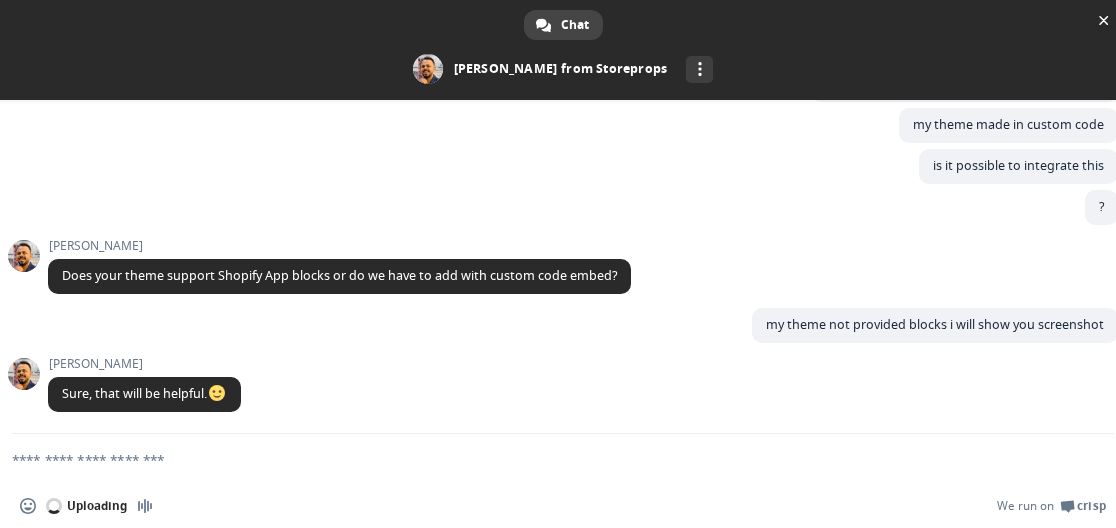 type 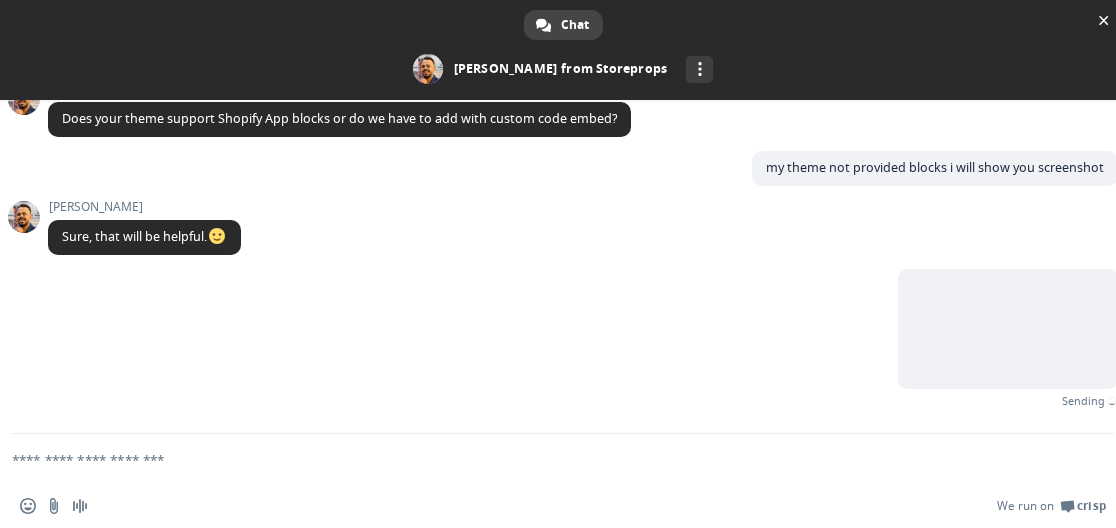 scroll, scrollTop: 521, scrollLeft: 0, axis: vertical 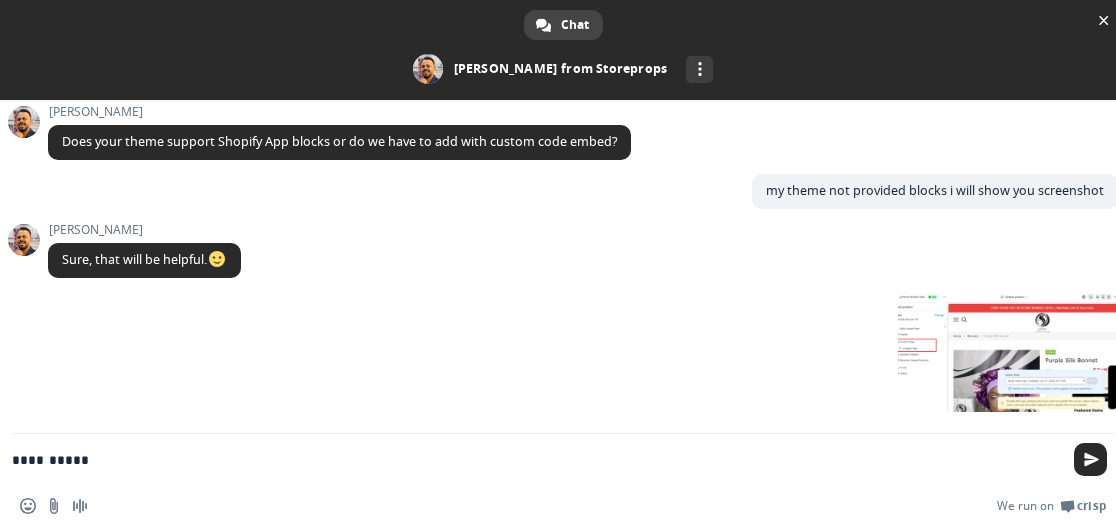 type on "**********" 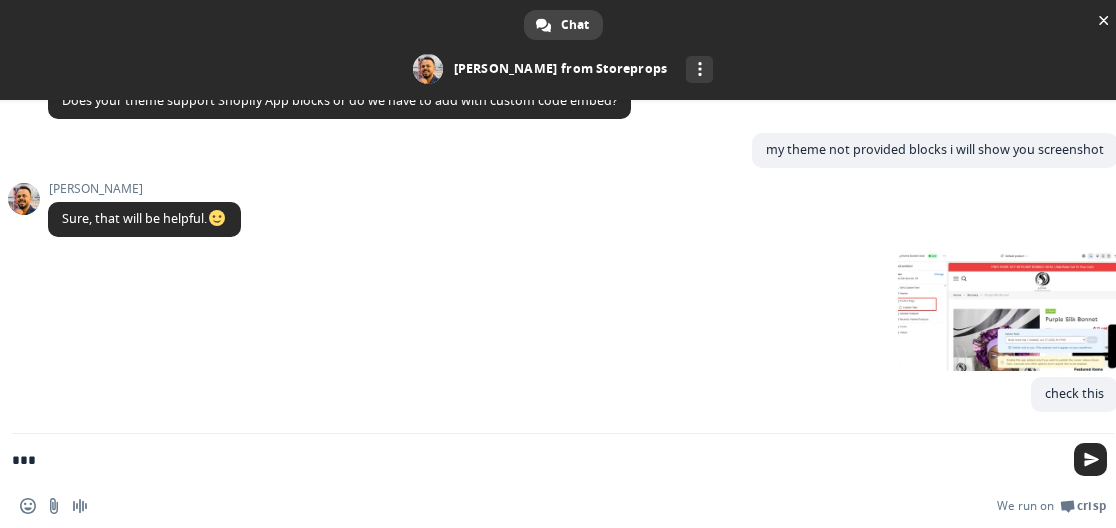 scroll, scrollTop: 631, scrollLeft: 0, axis: vertical 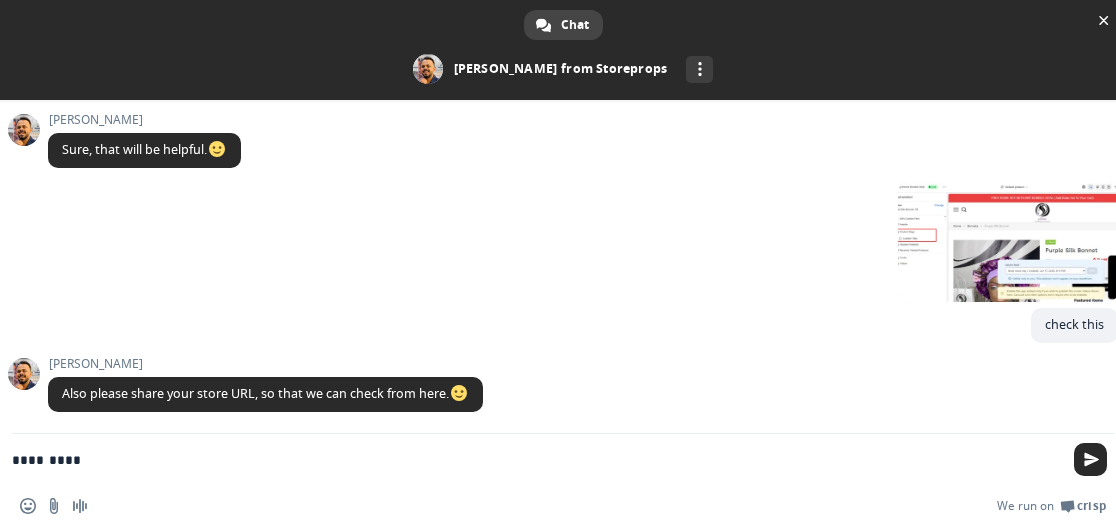type on "*********" 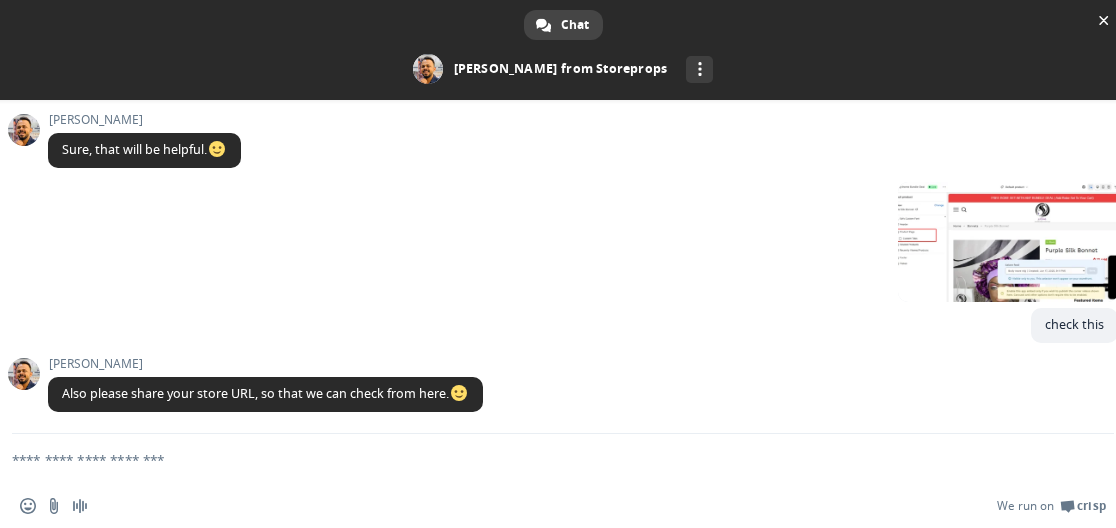 click at bounding box center [539, 459] 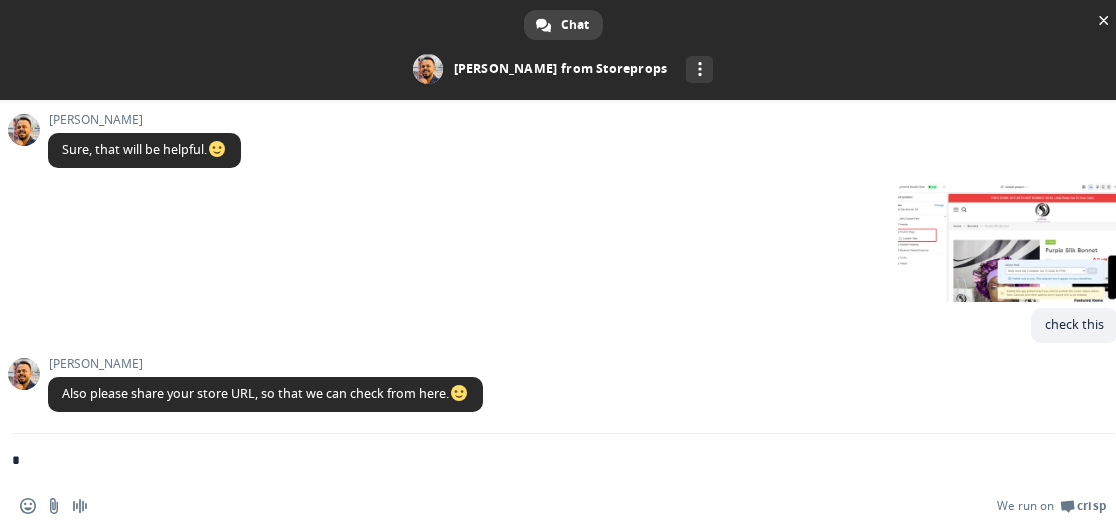 type on "**" 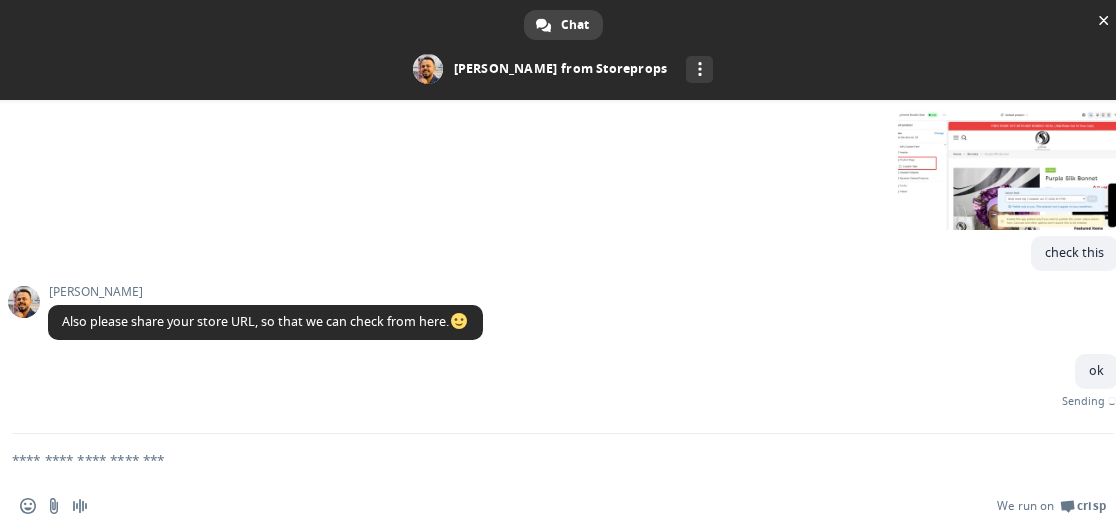 scroll, scrollTop: 680, scrollLeft: 0, axis: vertical 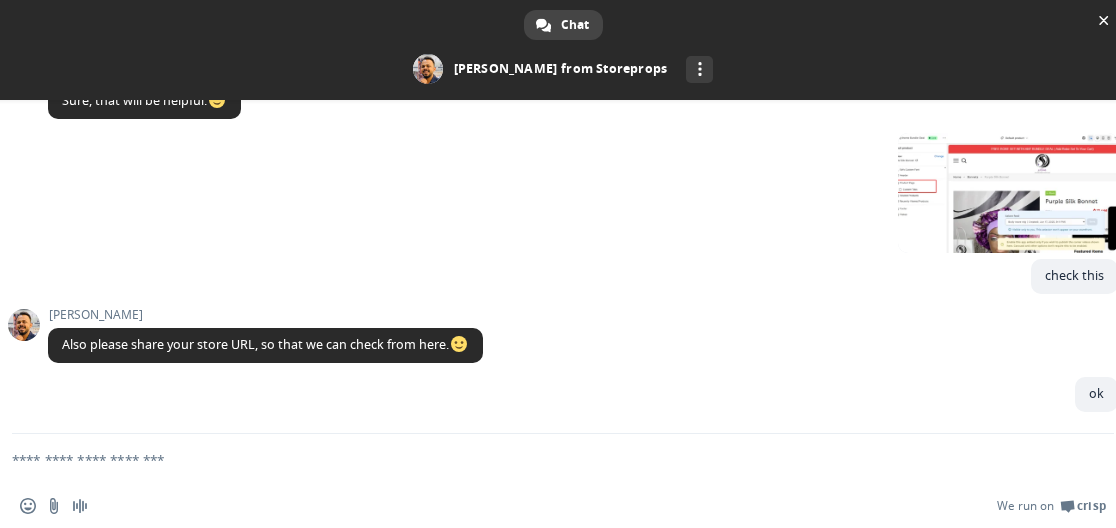 click at bounding box center (539, 459) 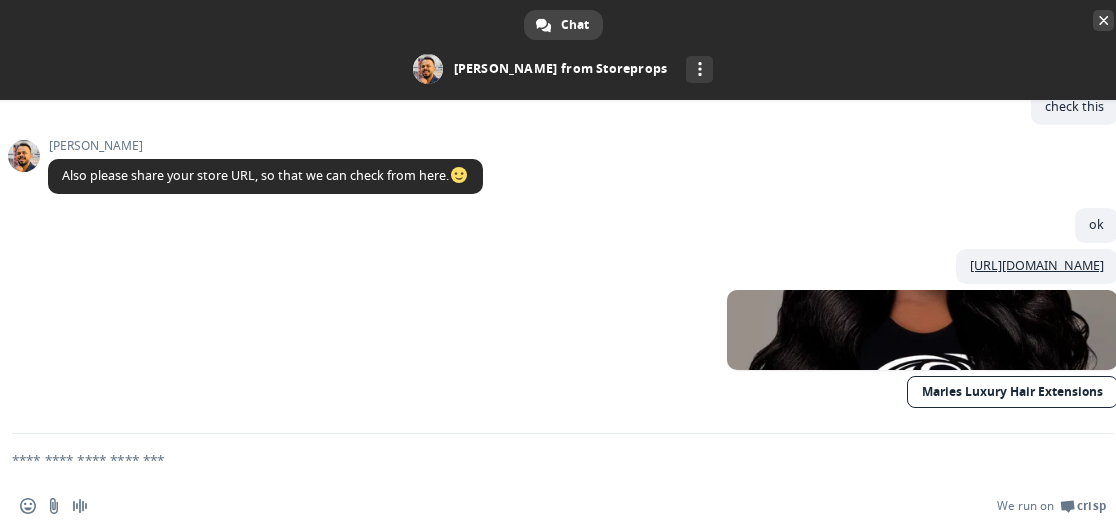scroll, scrollTop: 729, scrollLeft: 0, axis: vertical 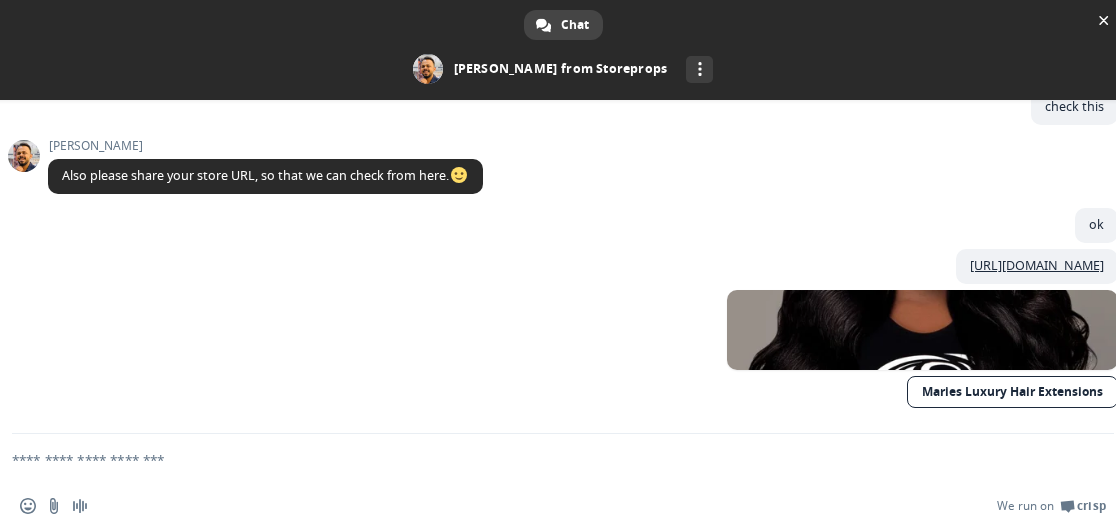 click at bounding box center (539, 459) 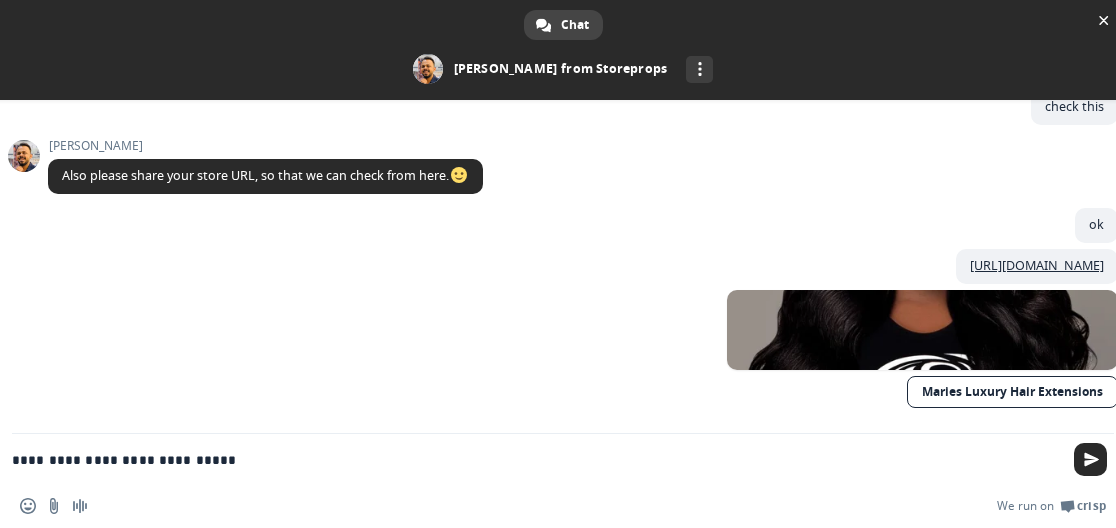 type on "**********" 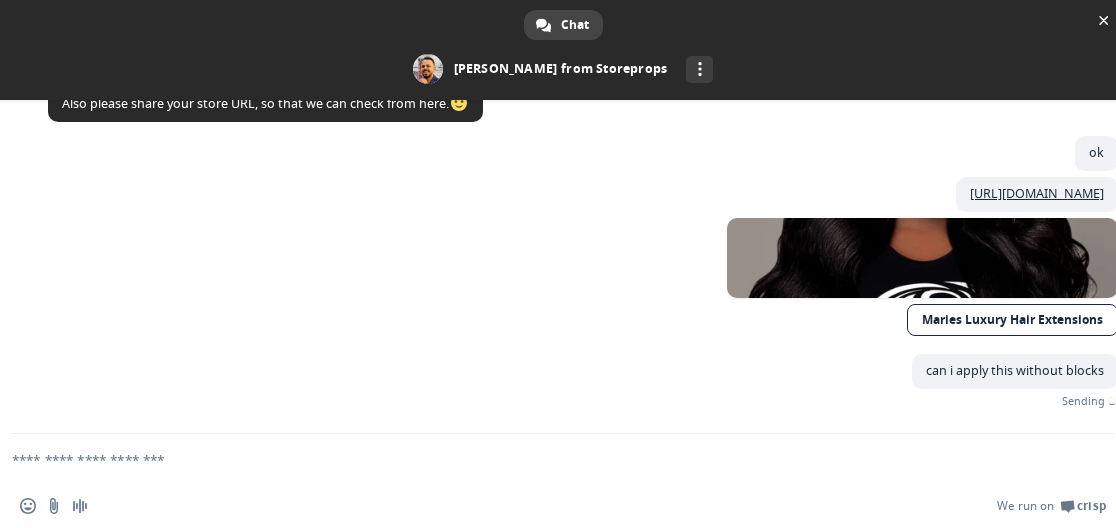 scroll, scrollTop: 890, scrollLeft: 0, axis: vertical 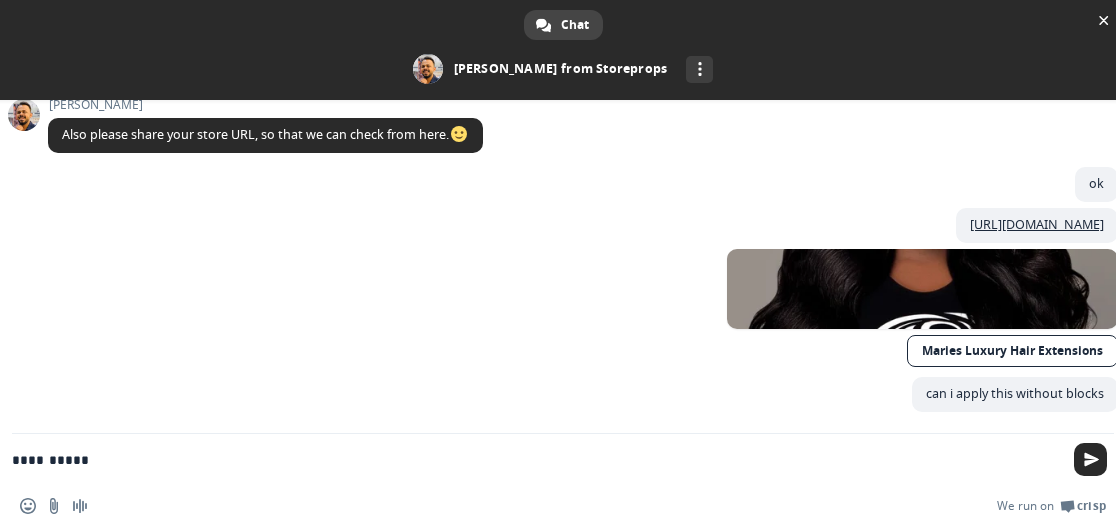 type on "**********" 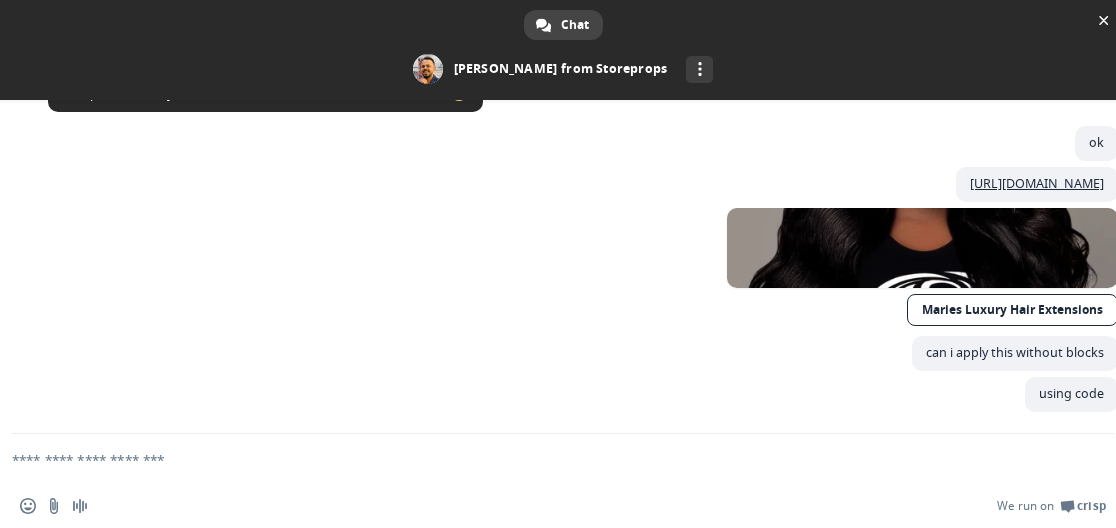 scroll, scrollTop: 1000, scrollLeft: 0, axis: vertical 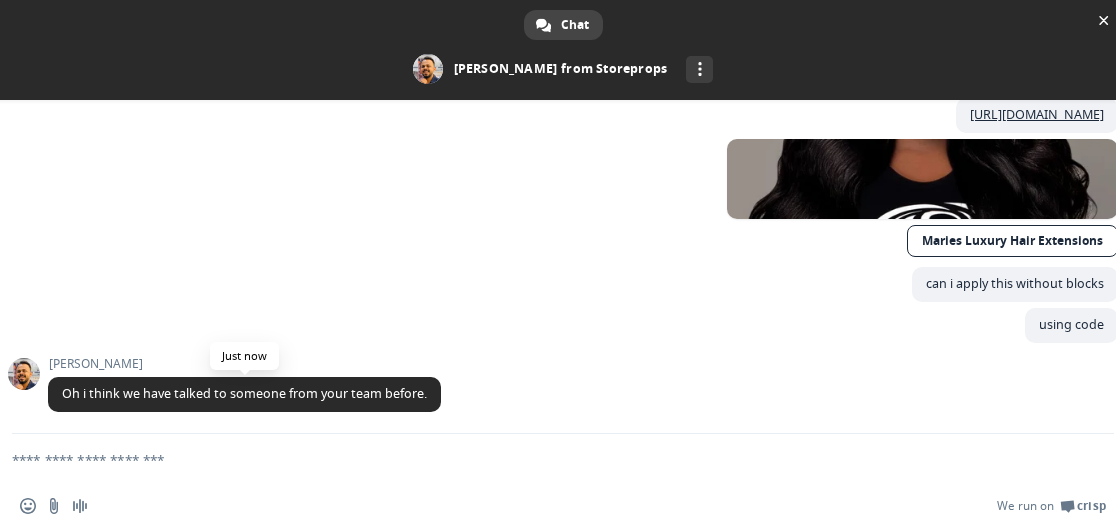 click on "Oh i think we have talked to someone from your team before." at bounding box center [244, 393] 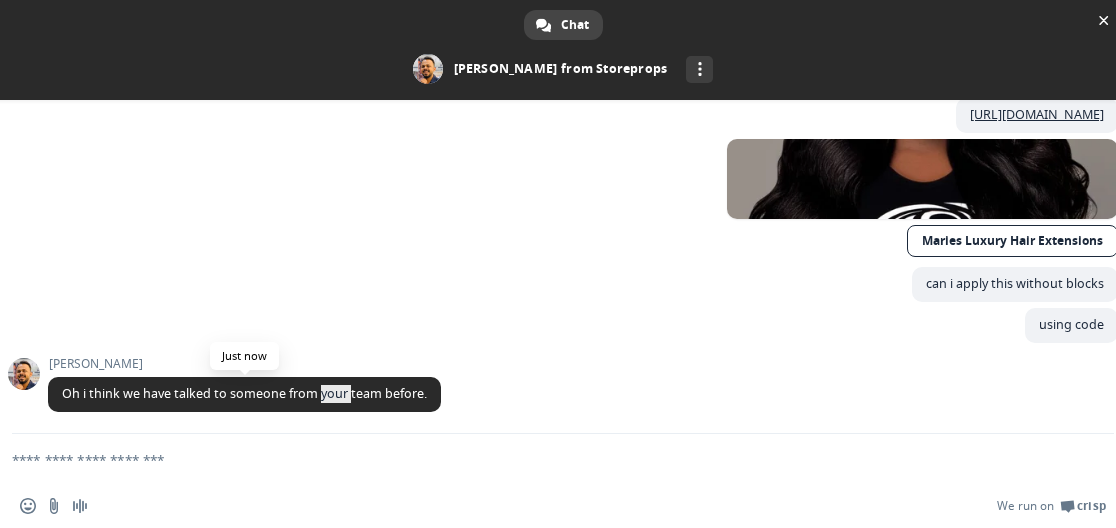 click on "Oh i think we have talked to someone from your team before." at bounding box center [244, 393] 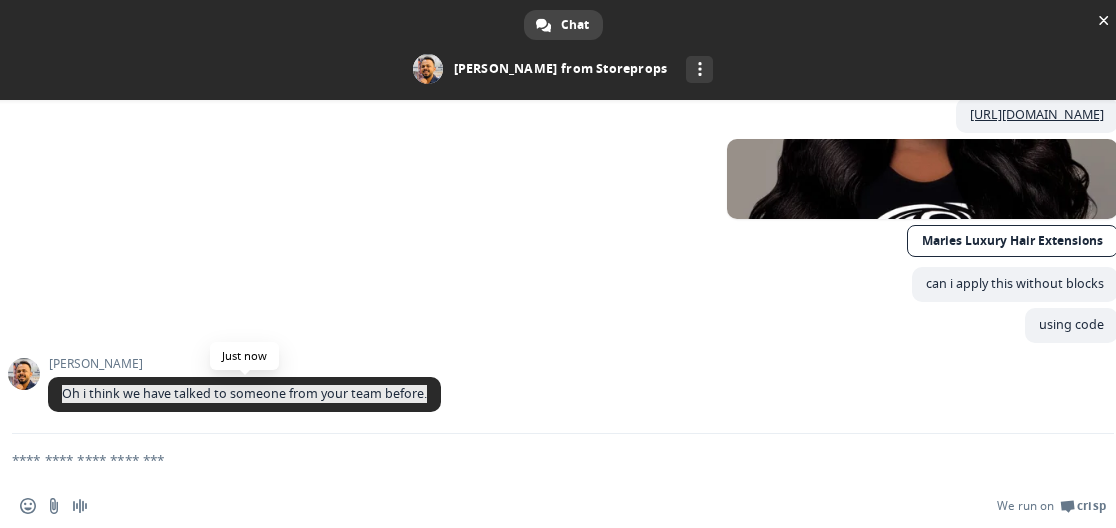 click on "Oh i think we have talked to someone from your team before." at bounding box center [244, 393] 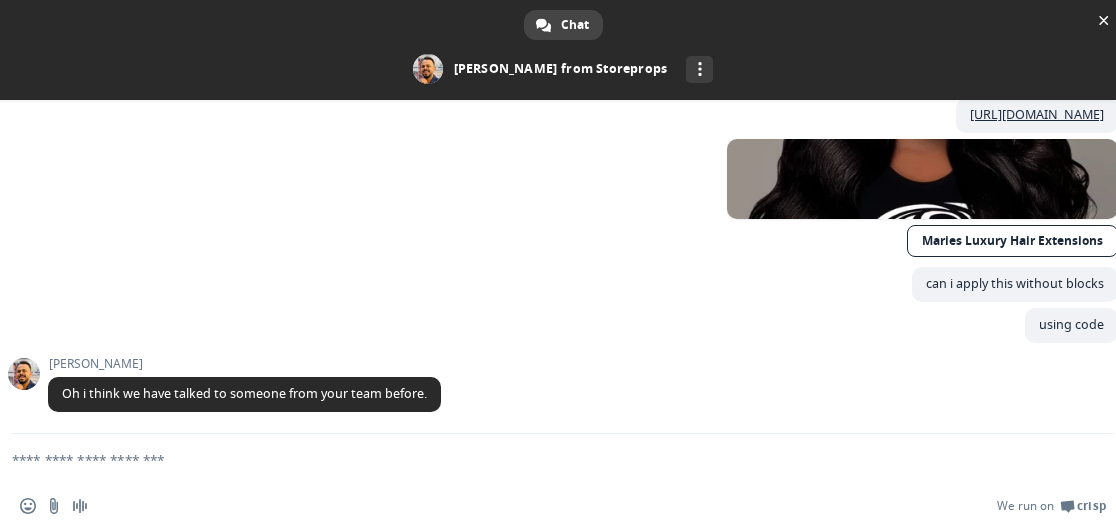 click at bounding box center (539, 459) 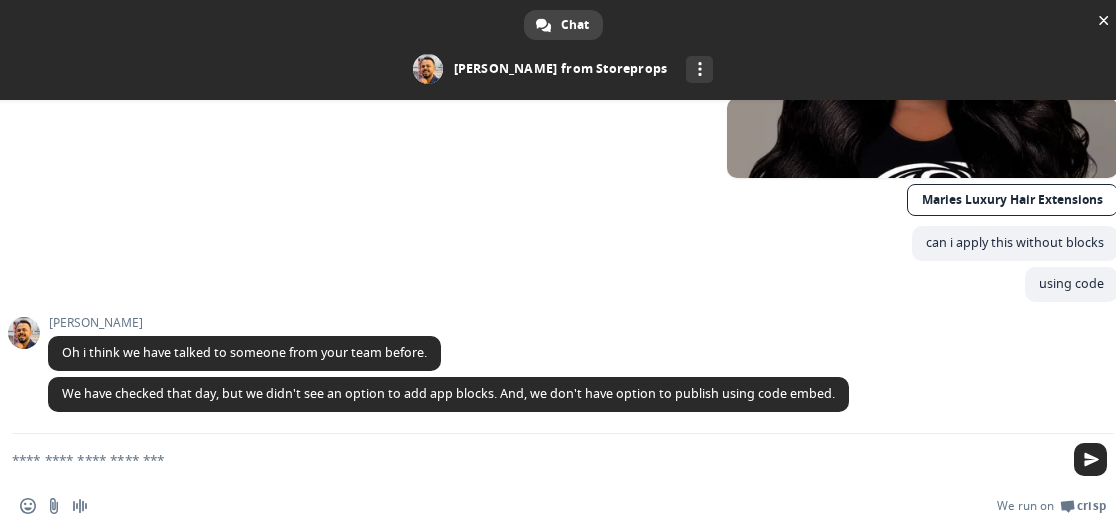 scroll, scrollTop: 1113, scrollLeft: 0, axis: vertical 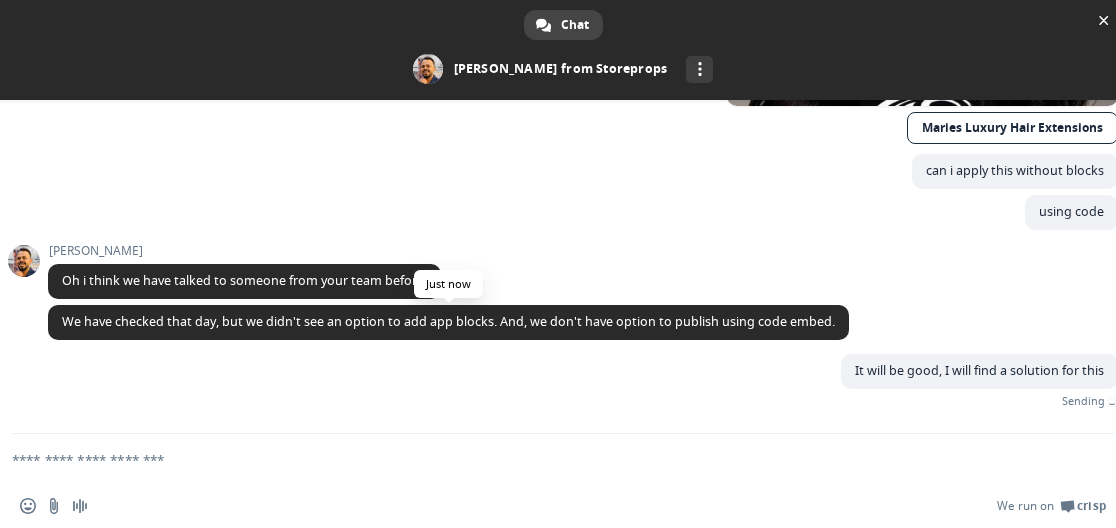 click on "We have checked that day, but we didn't see an option to add app blocks. And, we don't have option to publish using code embed." at bounding box center [448, 321] 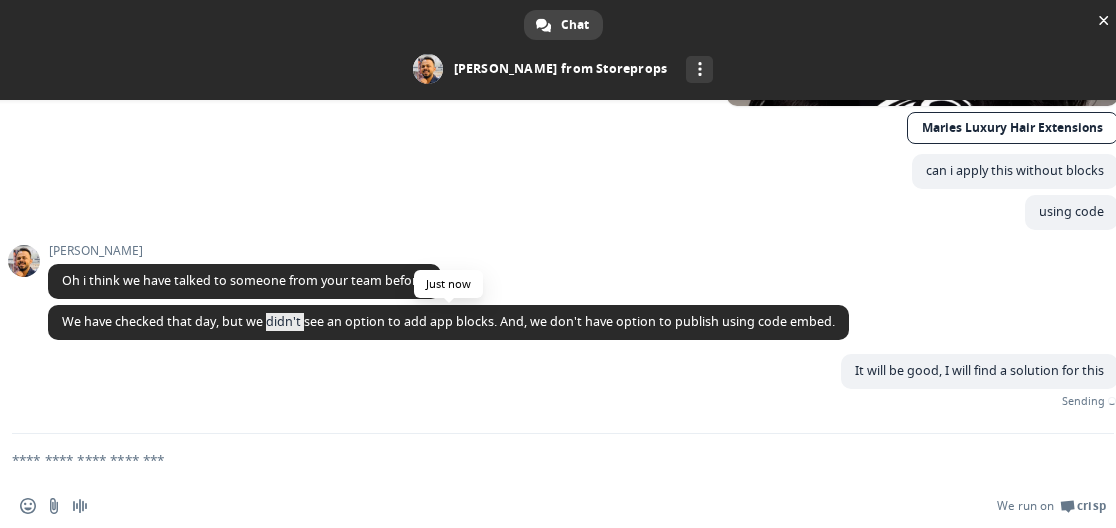 click on "Storeprops Hello, how can we help you today? Thursday, 10 July Storeprops Hello, please feel free to reach out here anytime if you need help or have questions. 😊 26 minutes ago Hello 6 minutes ago Dhanesh Hello 5 minutes ago Dhanesh Dhanesh here from Spark. Thank you for reaching out.  5 minutes ago Dhanesh How can we help you today? 5 minutes ago Hello Dhanesh 5 minutes ago i am not able to integrate you app in my theme 4 minutes ago my theme made in custom code 4 minutes ago is it possible to integrate this 4 minutes ago ? 3 minutes ago Dhanesh Does your theme support Shopify App blocks or do we have to add with custom code embed? 3 minutes ago my theme not provided blocks  i will show you screenshot 2 minutes ago Dhanesh Sure, that will be helpful.  2 minutes ago 2 minutes ago check this 2 minutes ago Dhanesh Also please share your store URL, so that we can check from here.  A minute ago ok A minute ago https://marieshairextensions.com/ A minute ago Maries Luxury Hair Extensions A minute ago using code" at bounding box center (583, -282) 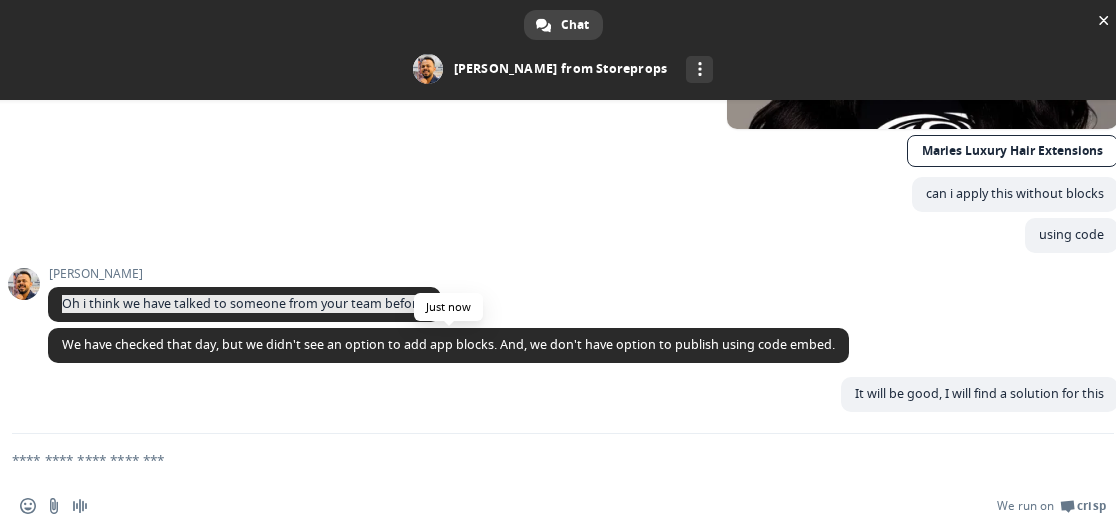 click on "Oh i think we have talked to someone from your team before." at bounding box center (244, 304) 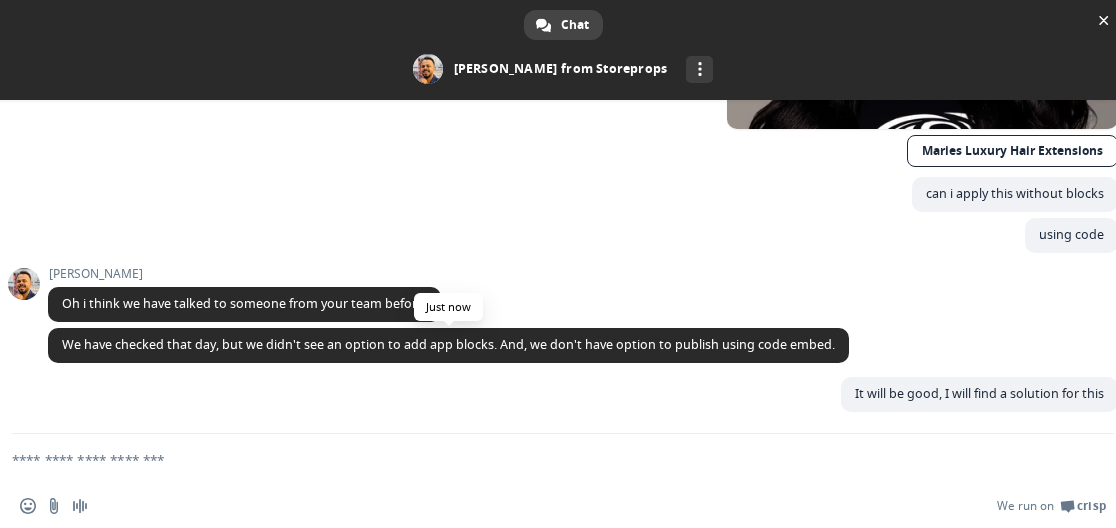 click on "We have checked that day, but we didn't see an option to add app blocks. And, we don't have option to publish using code embed." at bounding box center (448, 344) 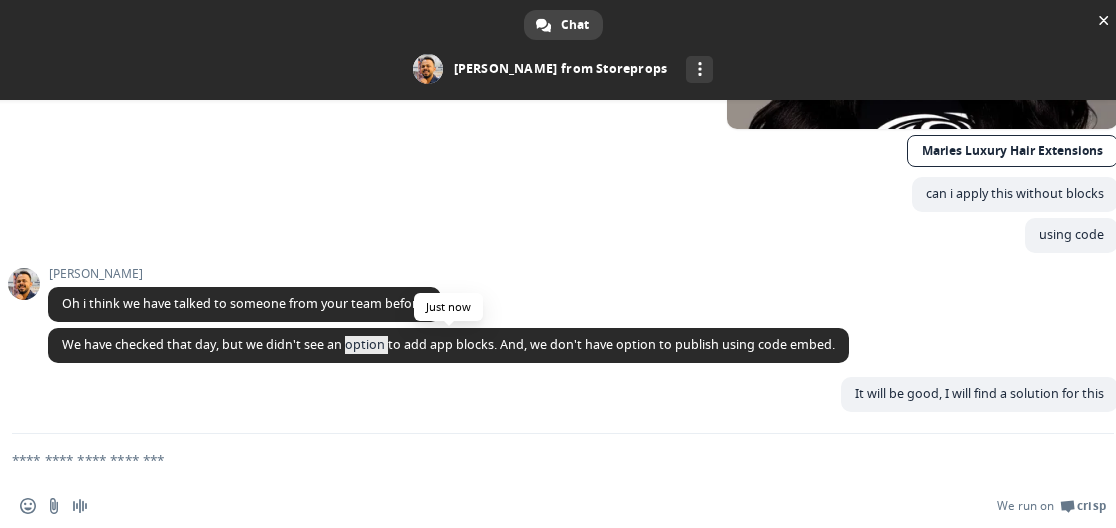 click on "We have checked that day, but we didn't see an option to add app blocks. And, we don't have option to publish using code embed." at bounding box center (448, 344) 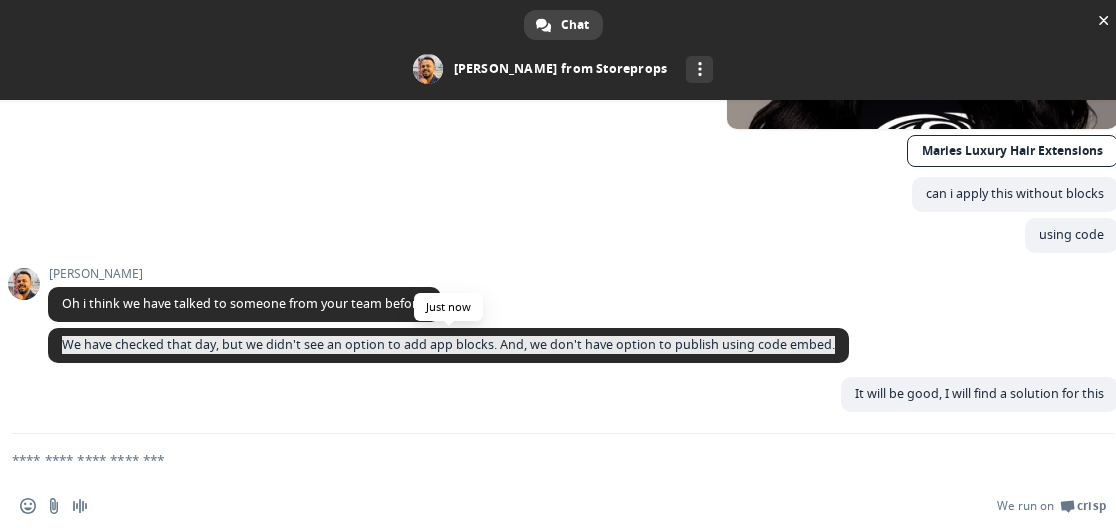 click on "We have checked that day, but we didn't see an option to add app blocks. And, we don't have option to publish using code embed." at bounding box center (448, 344) 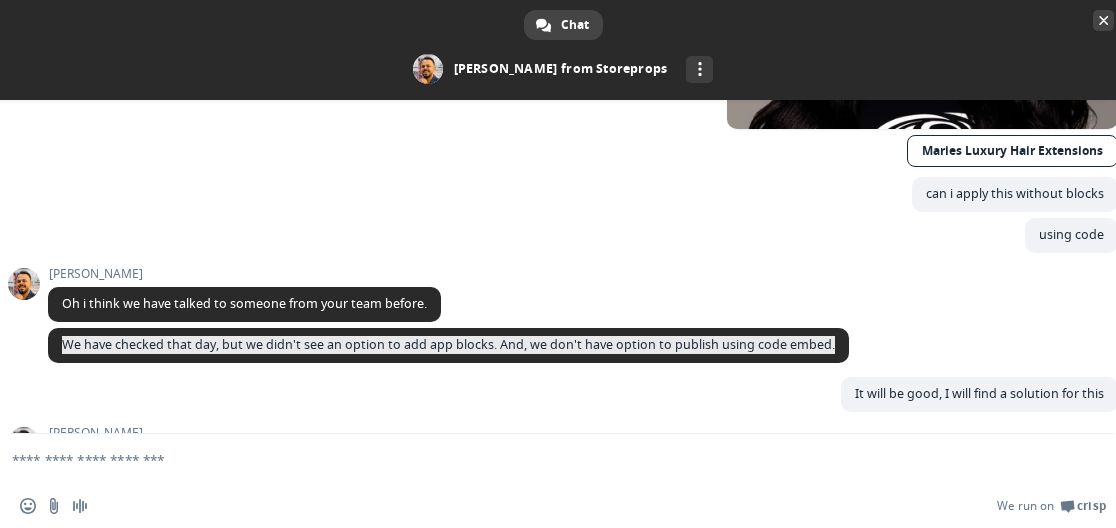 scroll, scrollTop: 1159, scrollLeft: 0, axis: vertical 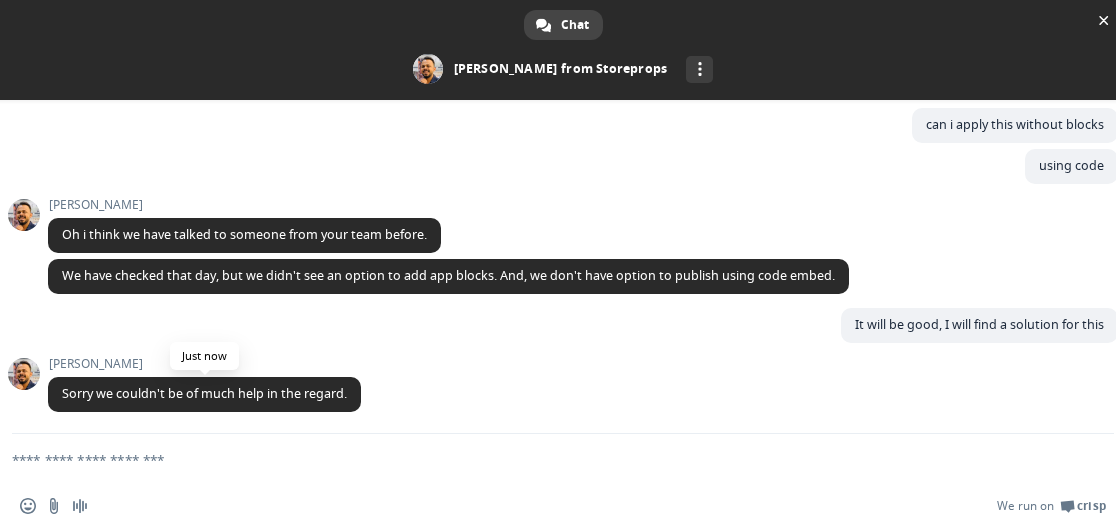 click on "Sorry we couldn't be of much help in the regard." at bounding box center [204, 393] 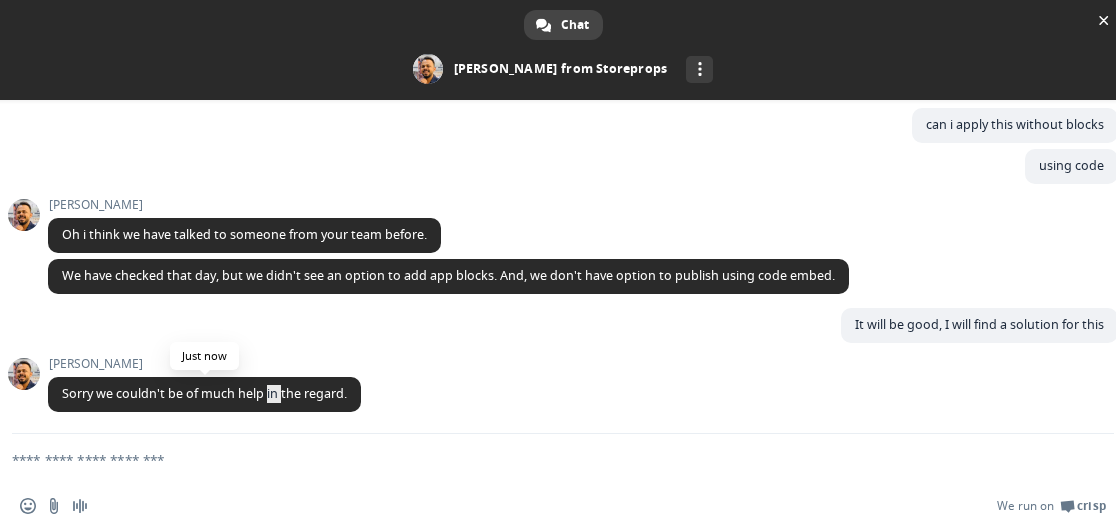 click on "Sorry we couldn't be of much help in the regard." at bounding box center (204, 393) 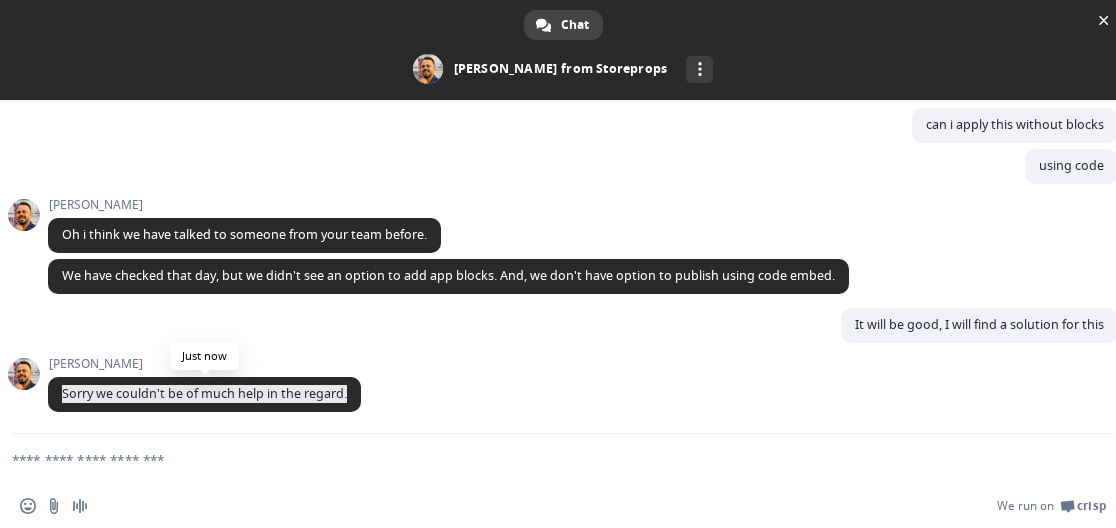 click on "Sorry we couldn't be of much help in the regard." at bounding box center [204, 393] 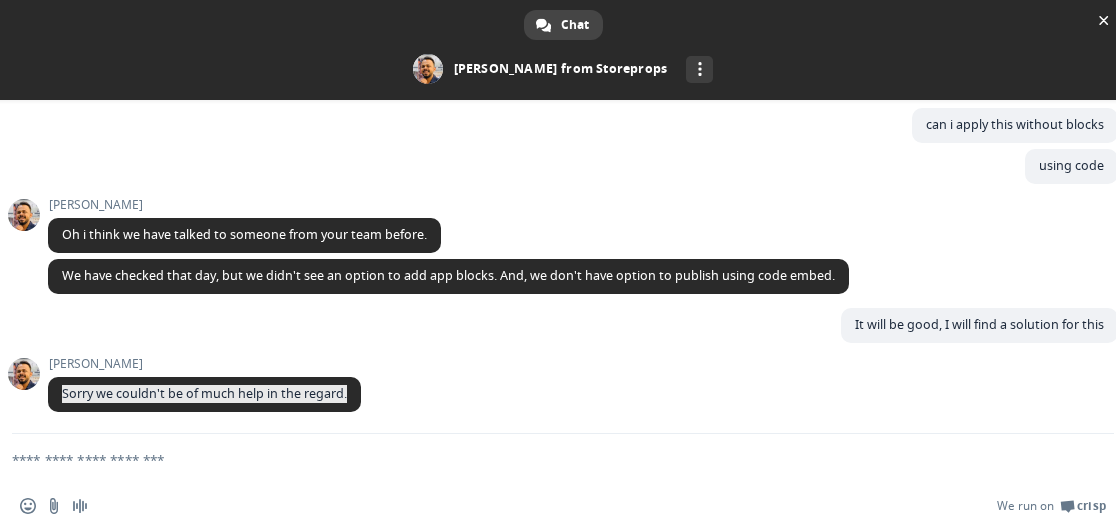 scroll, scrollTop: 1200, scrollLeft: 0, axis: vertical 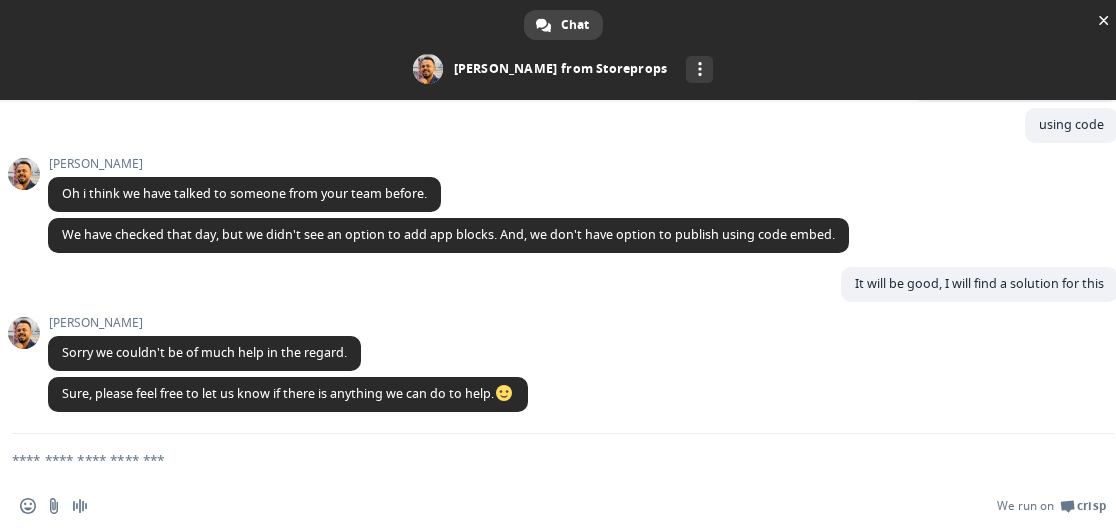 click at bounding box center [539, 459] 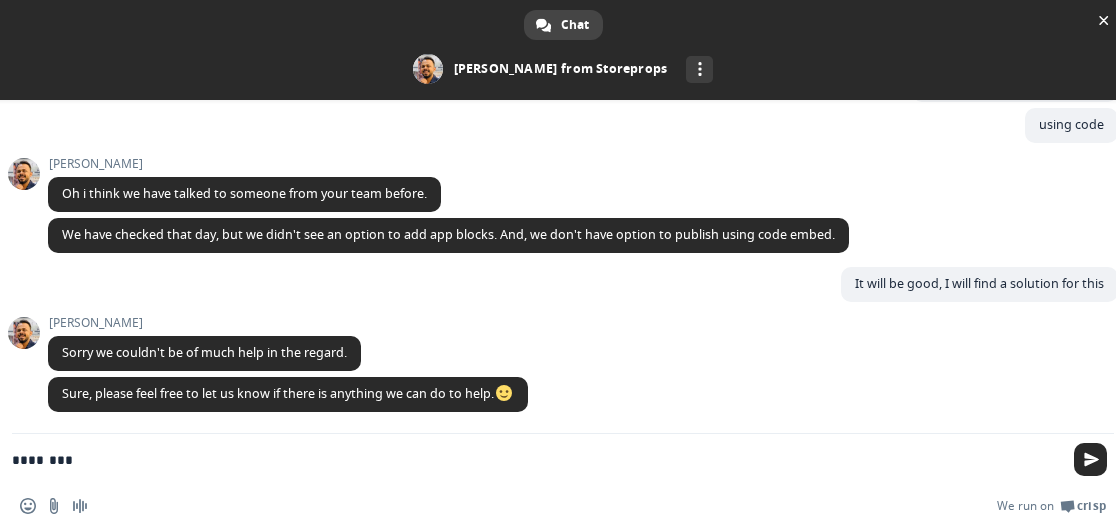 type on "*********" 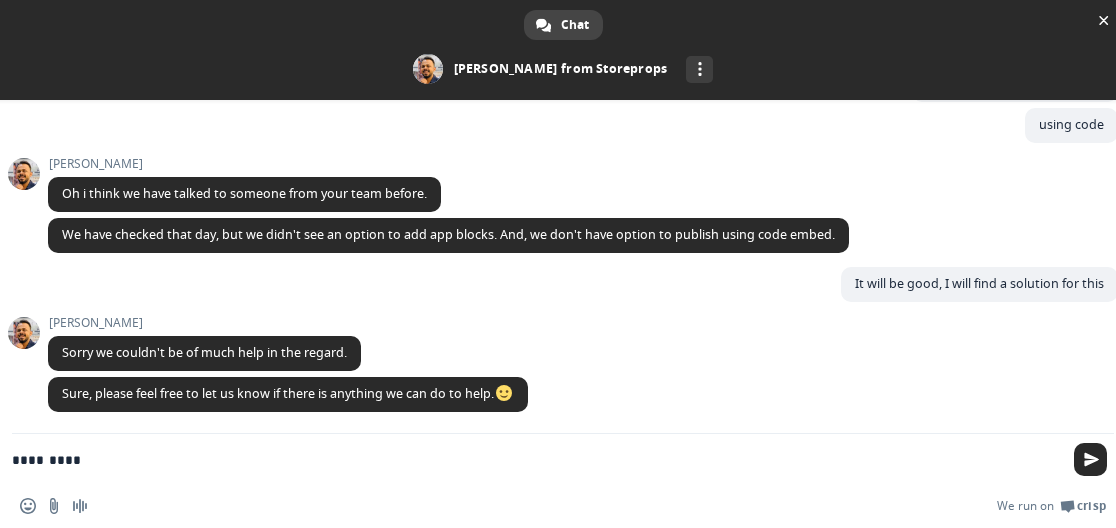 type 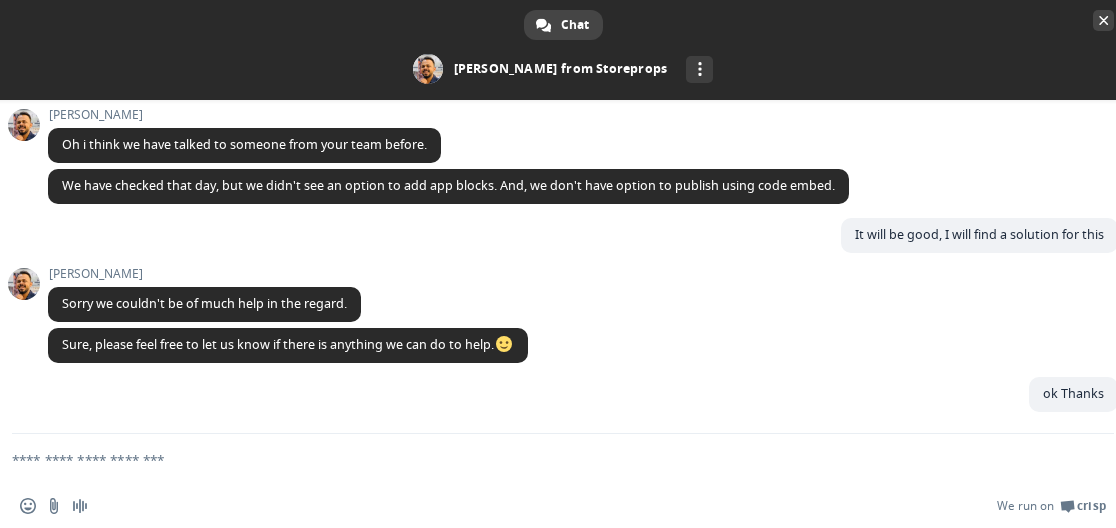 scroll, scrollTop: 1336, scrollLeft: 0, axis: vertical 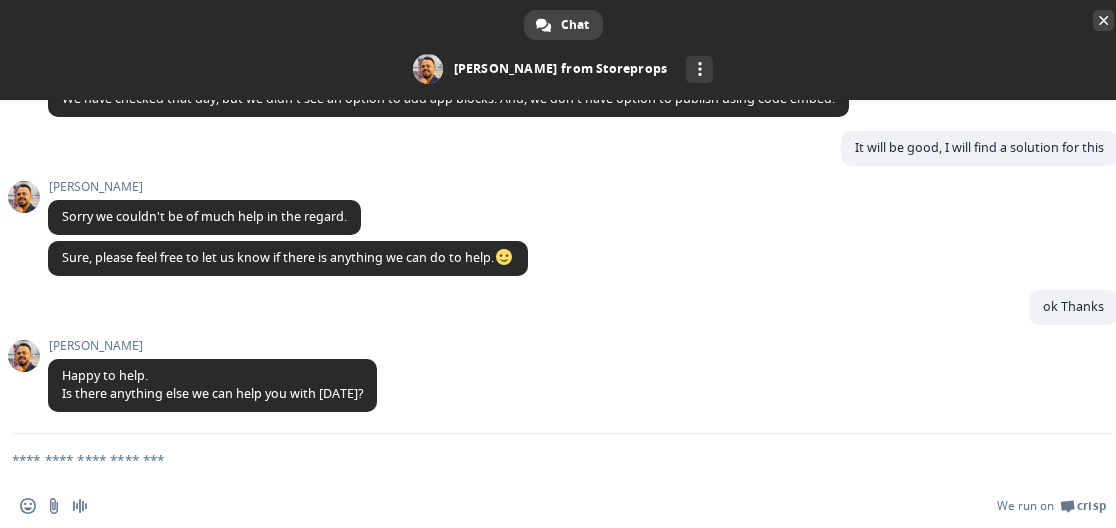click at bounding box center (1103, 20) 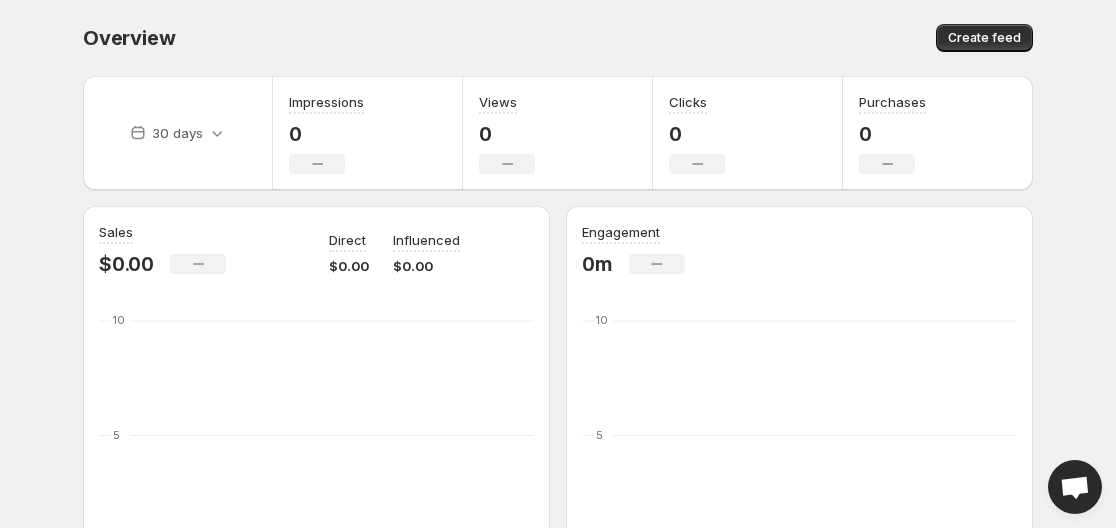 scroll, scrollTop: 600, scrollLeft: 0, axis: vertical 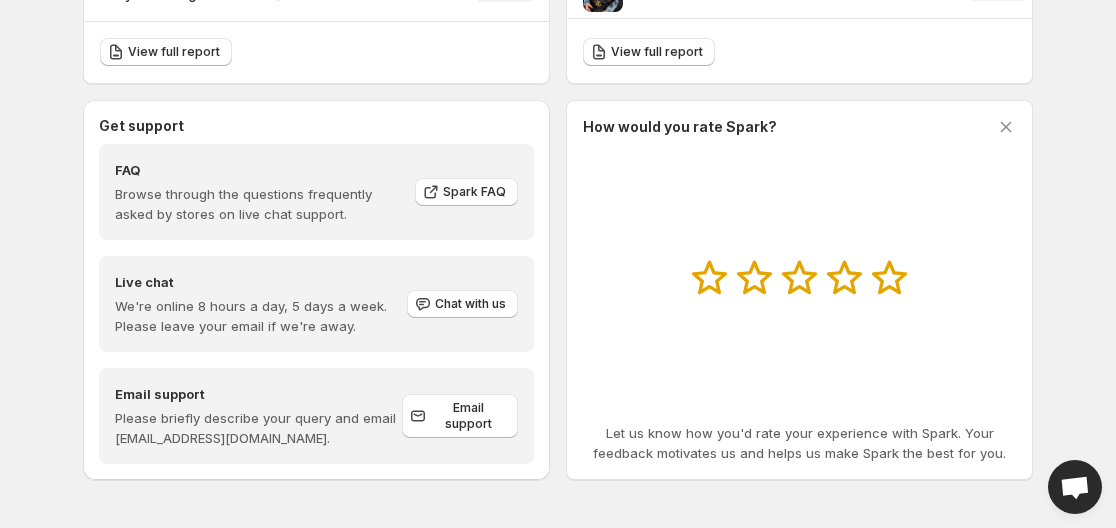 click at bounding box center [1075, 489] 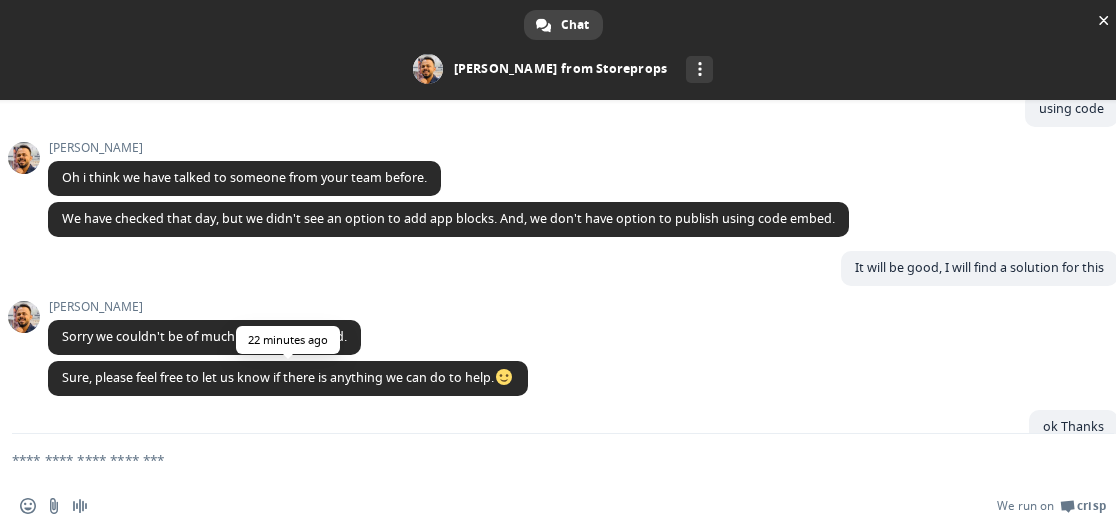 scroll, scrollTop: 1336, scrollLeft: 0, axis: vertical 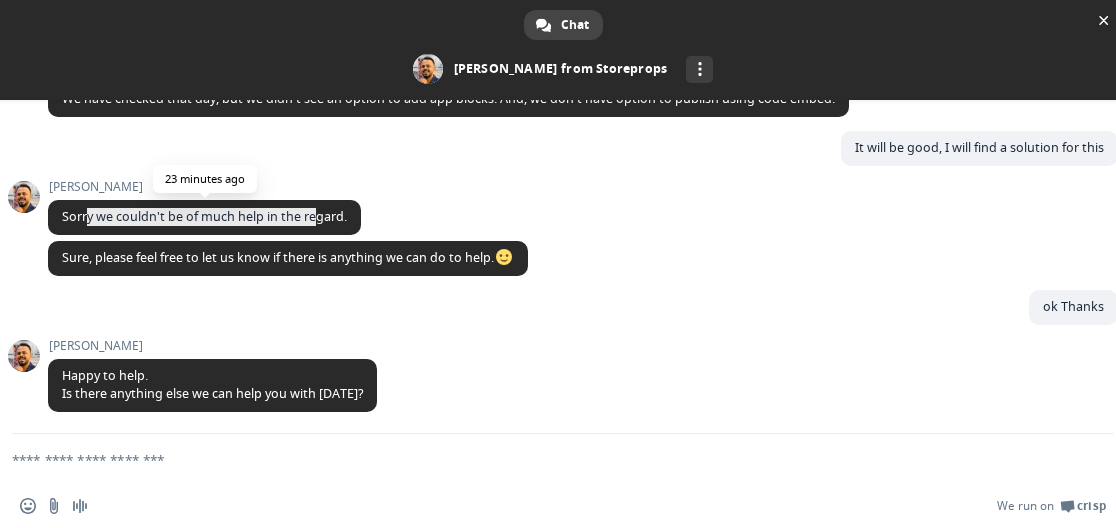 drag, startPoint x: 85, startPoint y: 210, endPoint x: 313, endPoint y: 221, distance: 228.2652 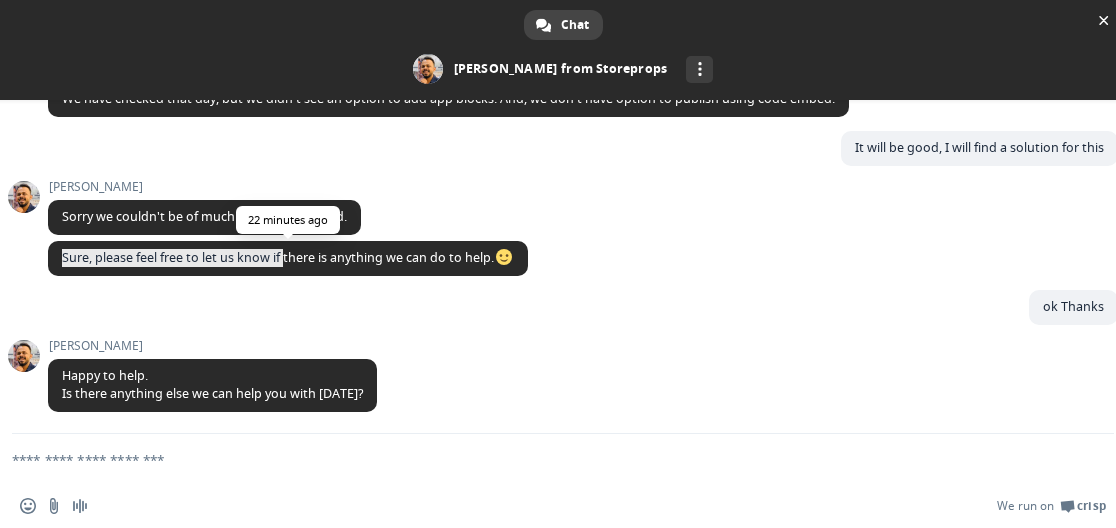 drag, startPoint x: 60, startPoint y: 262, endPoint x: 306, endPoint y: 255, distance: 246.09958 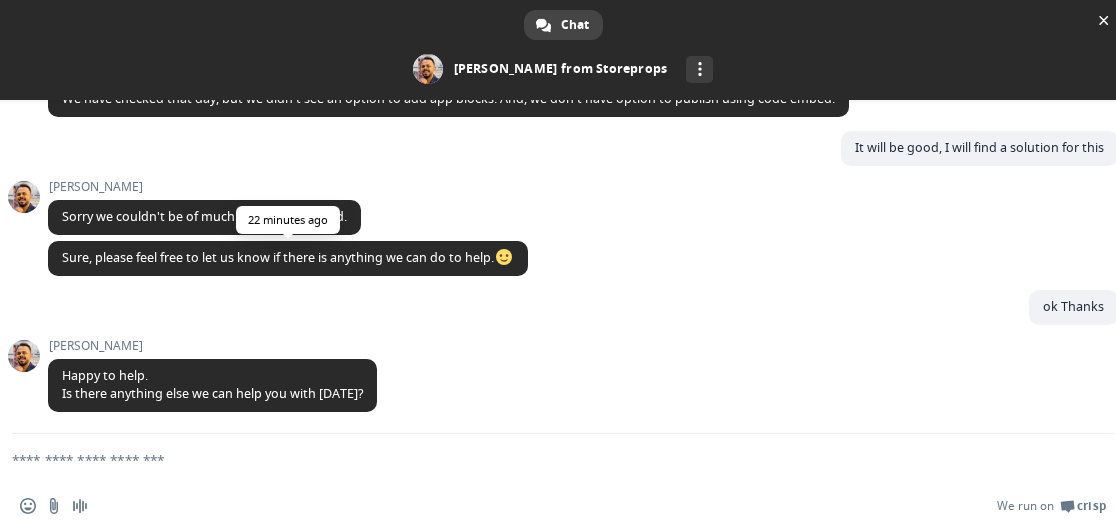 click on "Sure, please feel free to let us know if there is anything we can do to help." at bounding box center (288, 257) 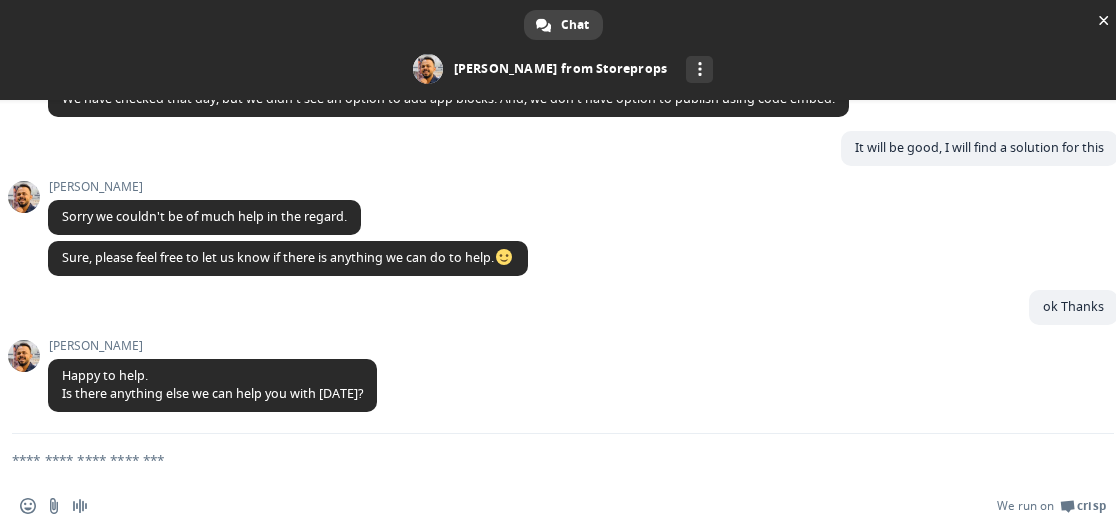 scroll, scrollTop: 1096, scrollLeft: 0, axis: vertical 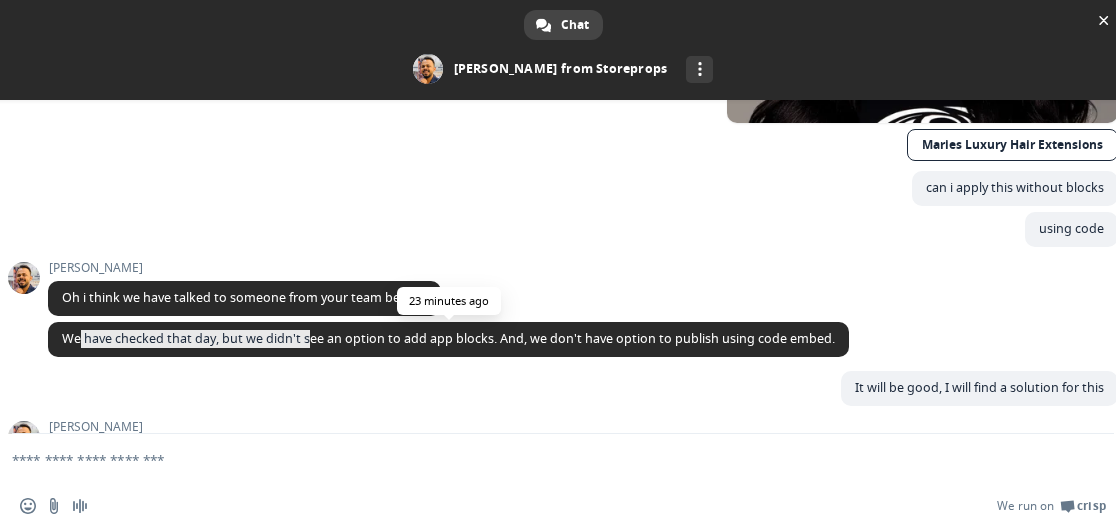 drag, startPoint x: 79, startPoint y: 337, endPoint x: 308, endPoint y: 346, distance: 229.17679 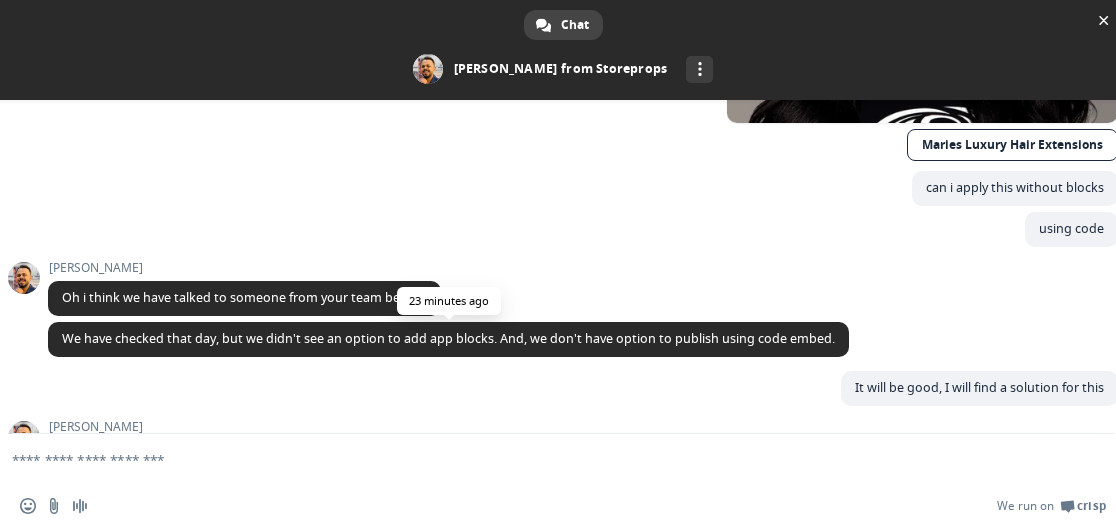 click on "We have checked that day, but we didn't see an option to add app blocks. And, we don't have option to publish using code embed." at bounding box center (448, 338) 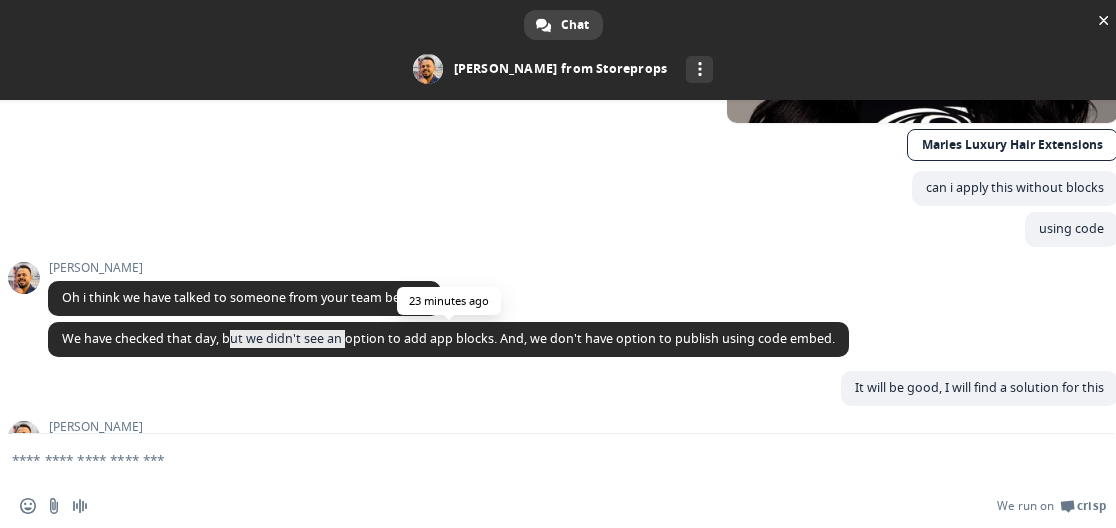 drag, startPoint x: 227, startPoint y: 341, endPoint x: 347, endPoint y: 340, distance: 120.004166 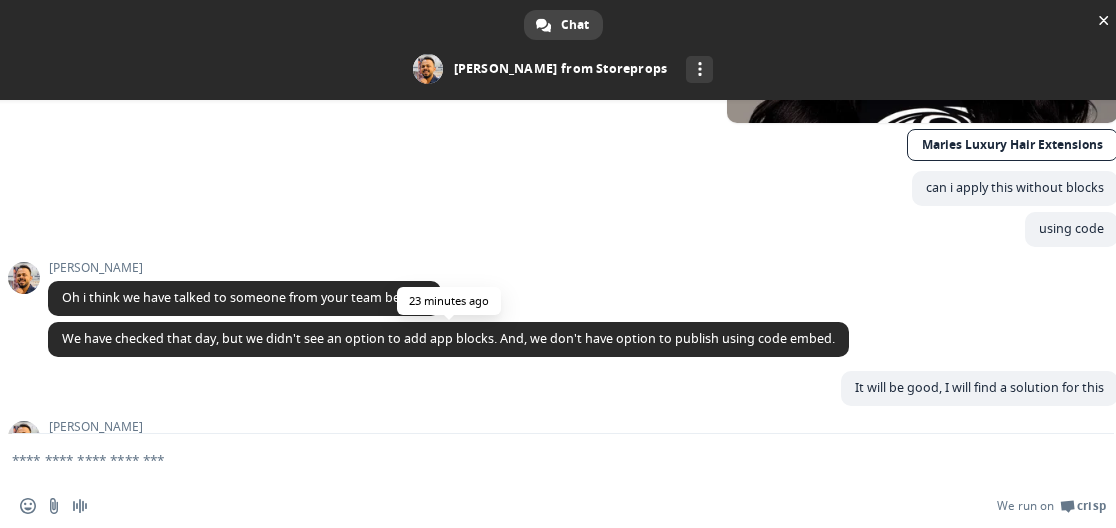 click on "We have checked that day, but we didn't see an option to add app blocks. And, we don't have option to publish using code embed." at bounding box center (448, 338) 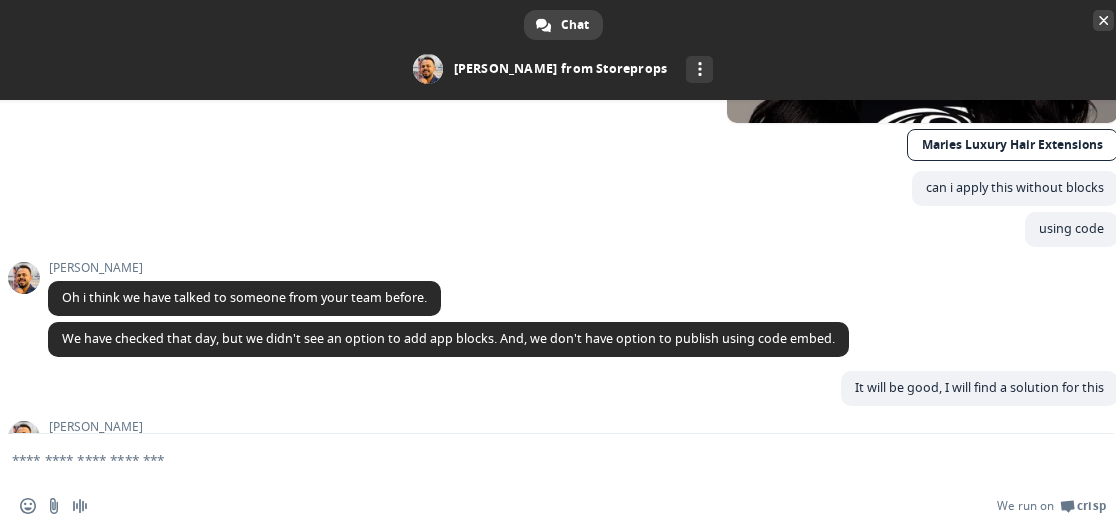 click at bounding box center [1104, 20] 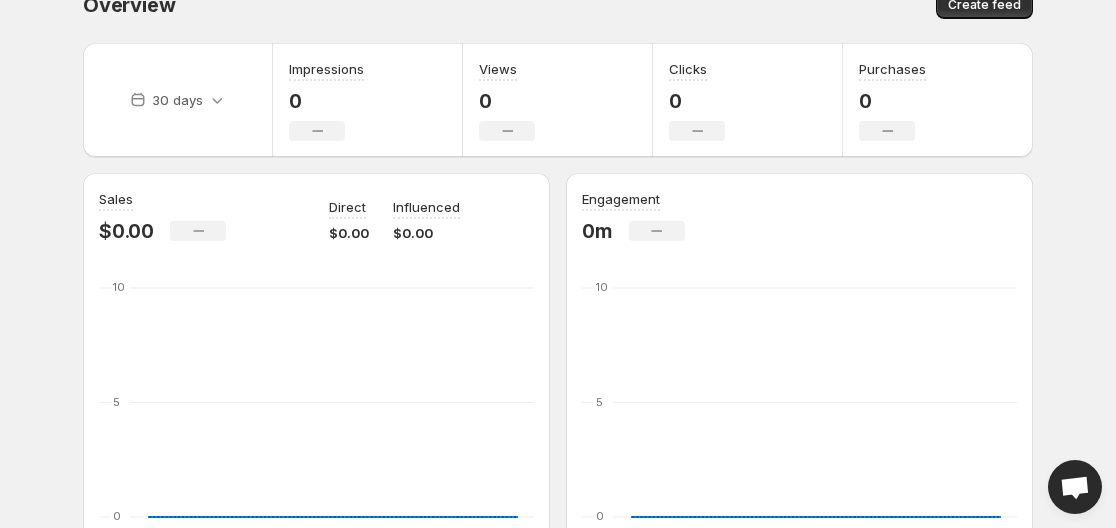 scroll, scrollTop: 0, scrollLeft: 0, axis: both 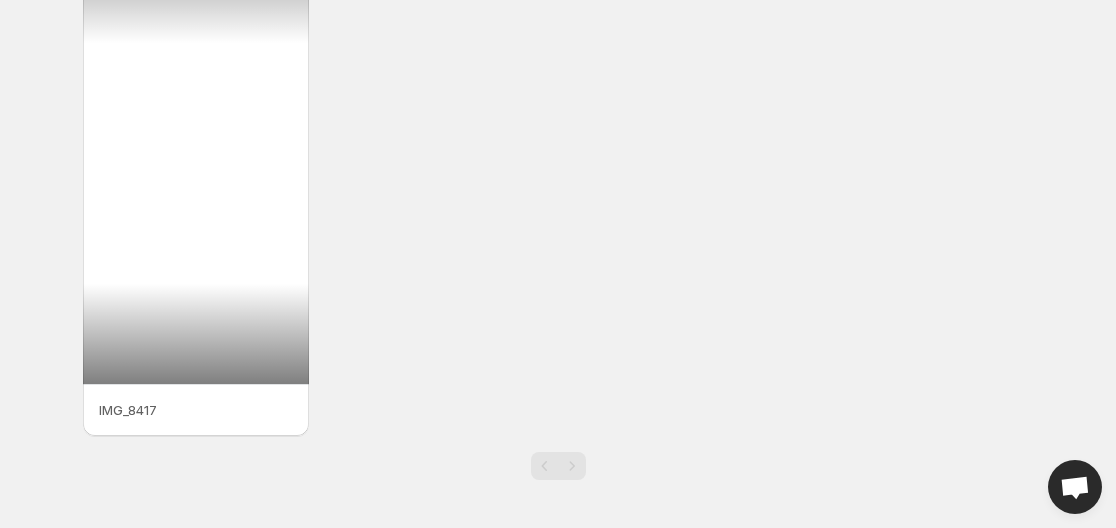 click at bounding box center (196, 183) 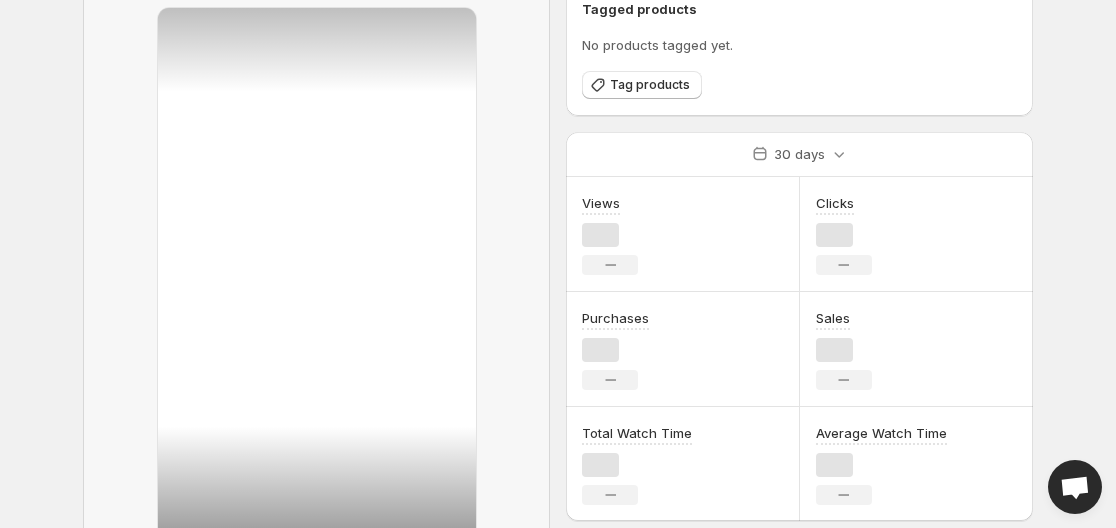 scroll, scrollTop: 0, scrollLeft: 0, axis: both 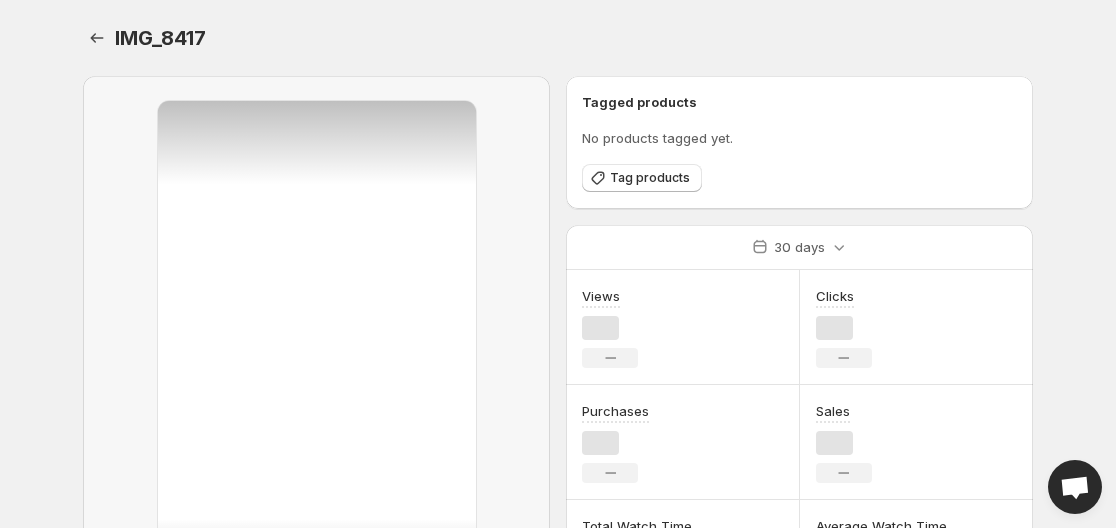 click at bounding box center [317, 380] 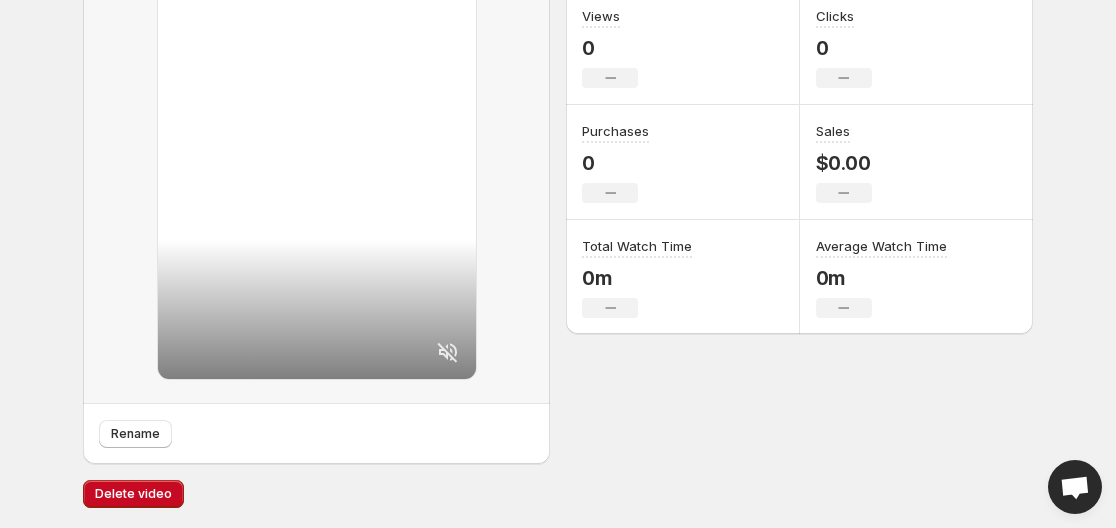 scroll, scrollTop: 0, scrollLeft: 0, axis: both 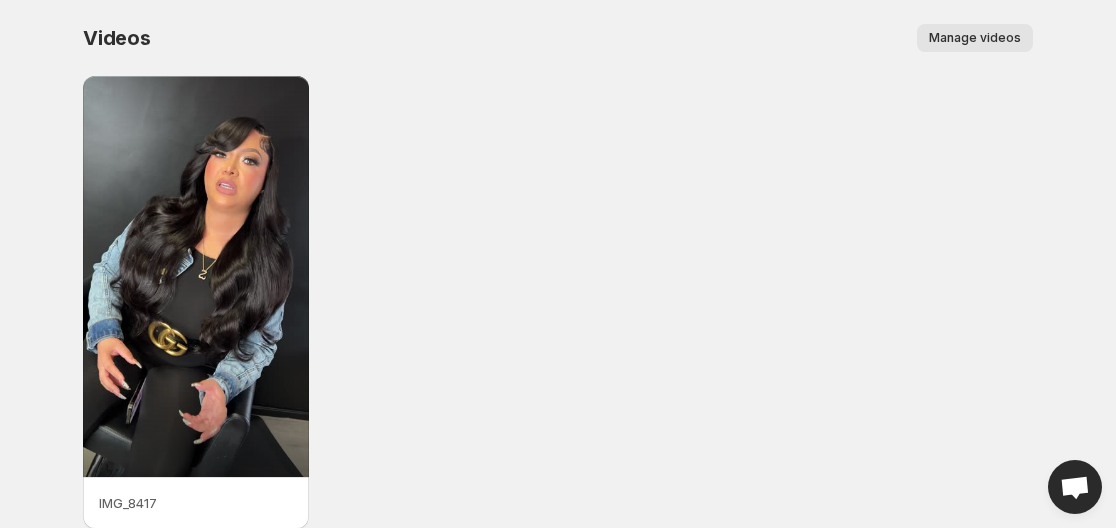 click on "Manage videos" at bounding box center [975, 38] 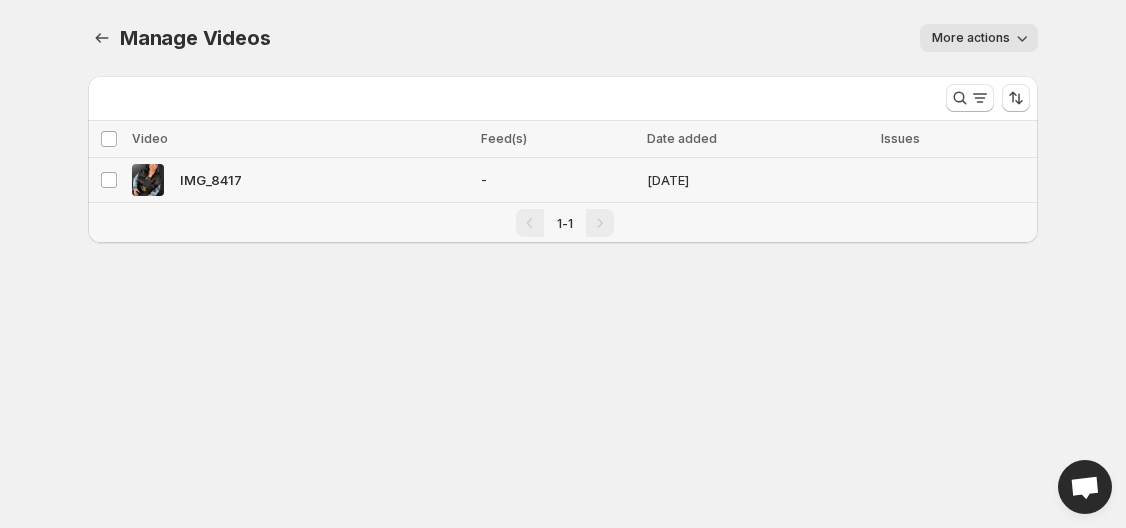 click on "IMG_8417" at bounding box center (300, 180) 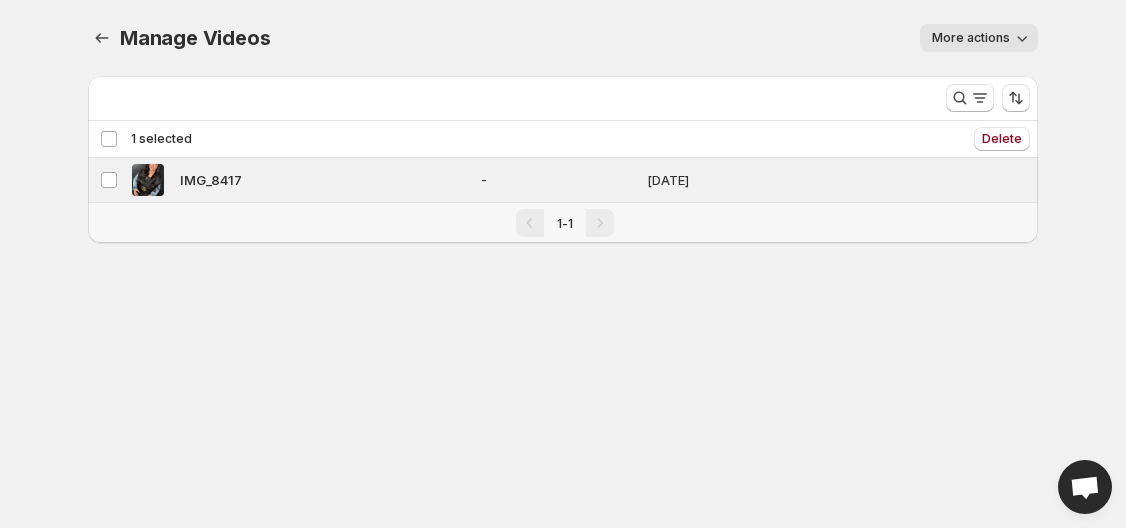 click on "More actions" at bounding box center [971, 38] 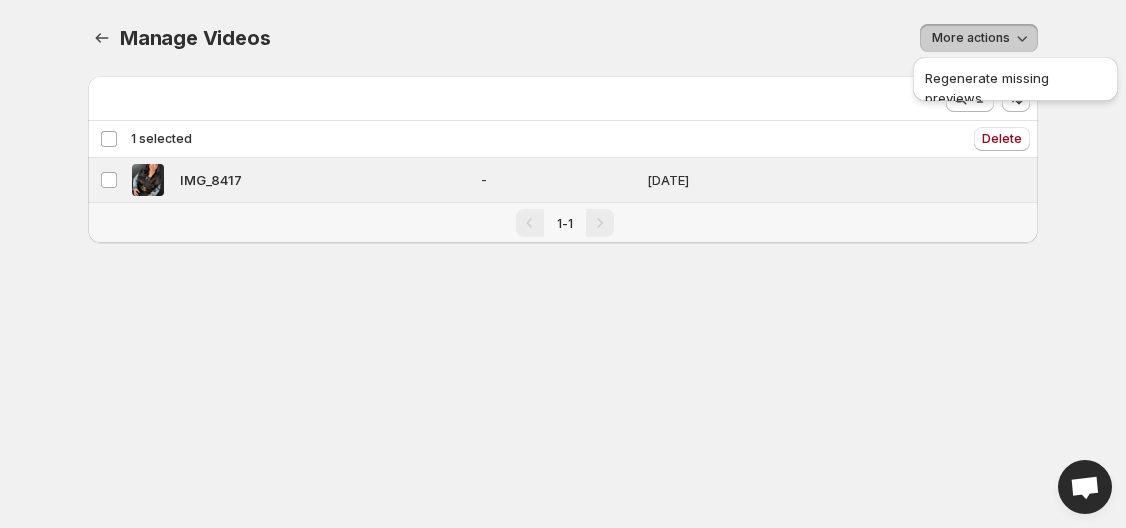 click on "More actions" at bounding box center (666, 38) 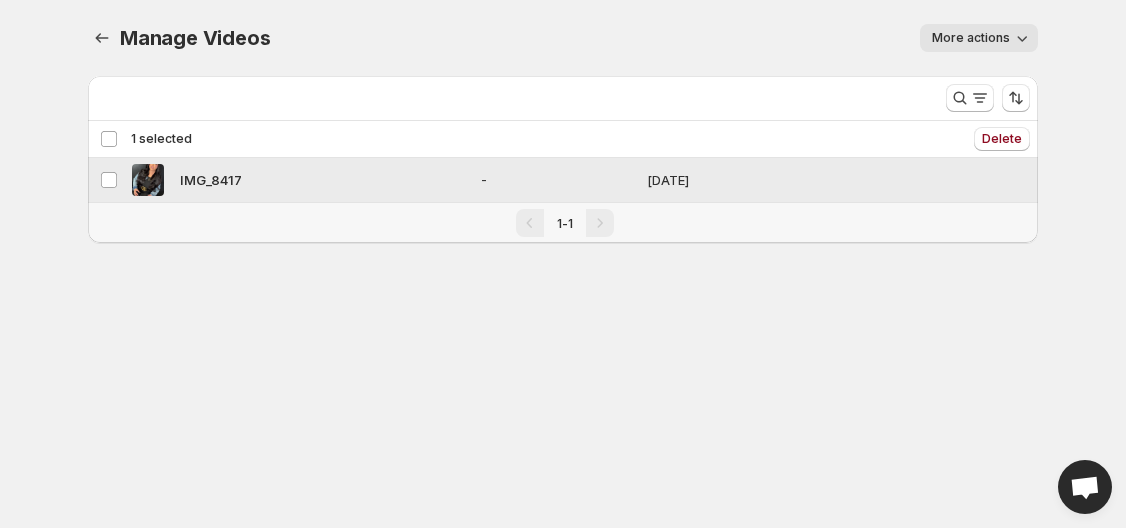 click on "IMG_8417" at bounding box center (211, 180) 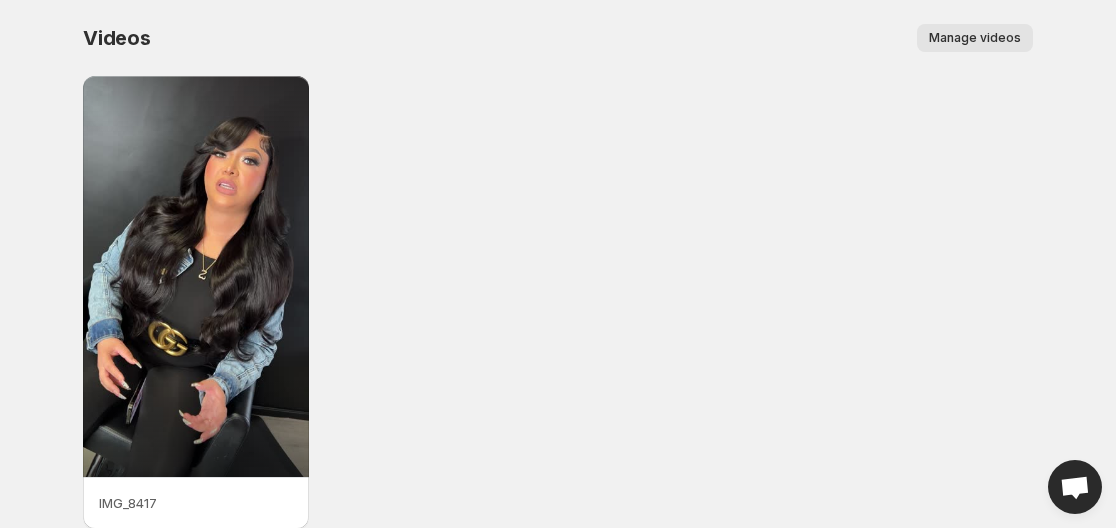 click on "Manage videos" at bounding box center (975, 38) 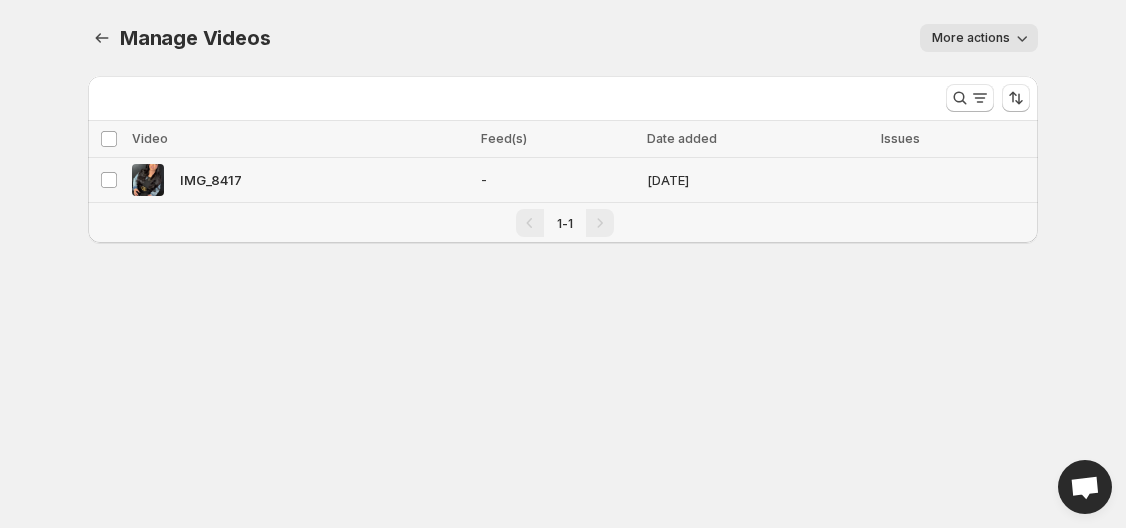 click on "IMG_8417" at bounding box center (211, 180) 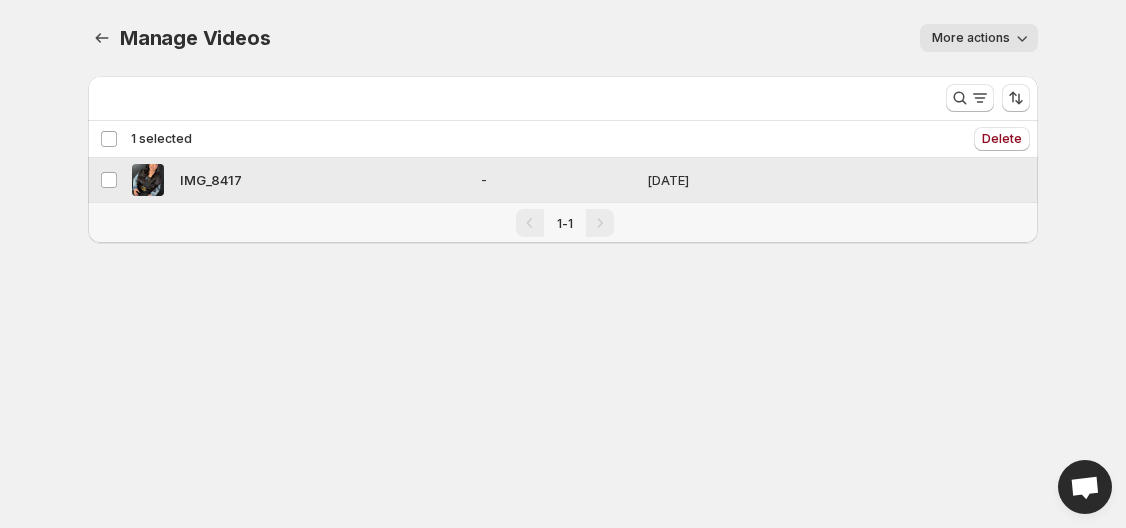 click on "IMG_8417" at bounding box center [211, 180] 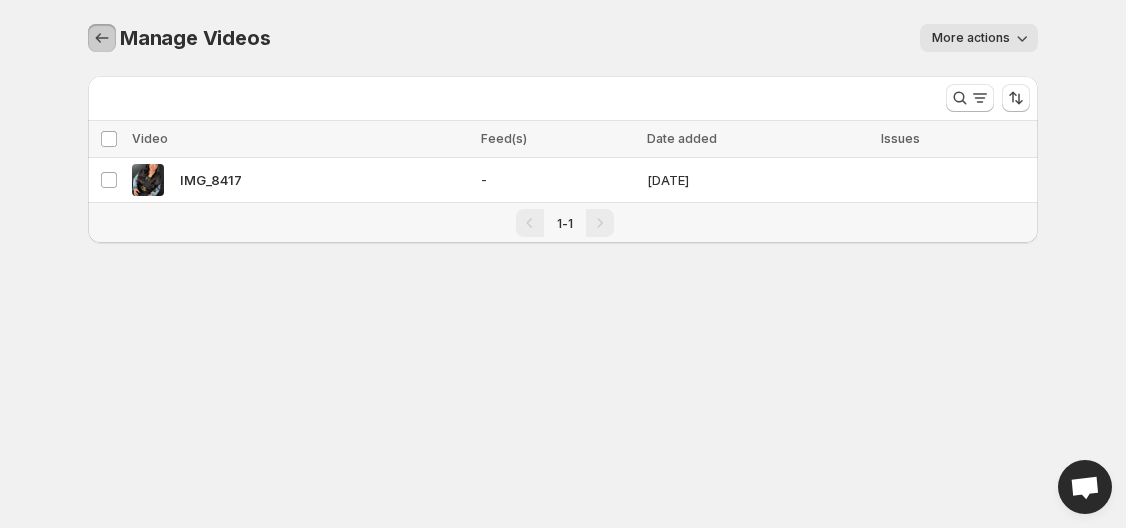click 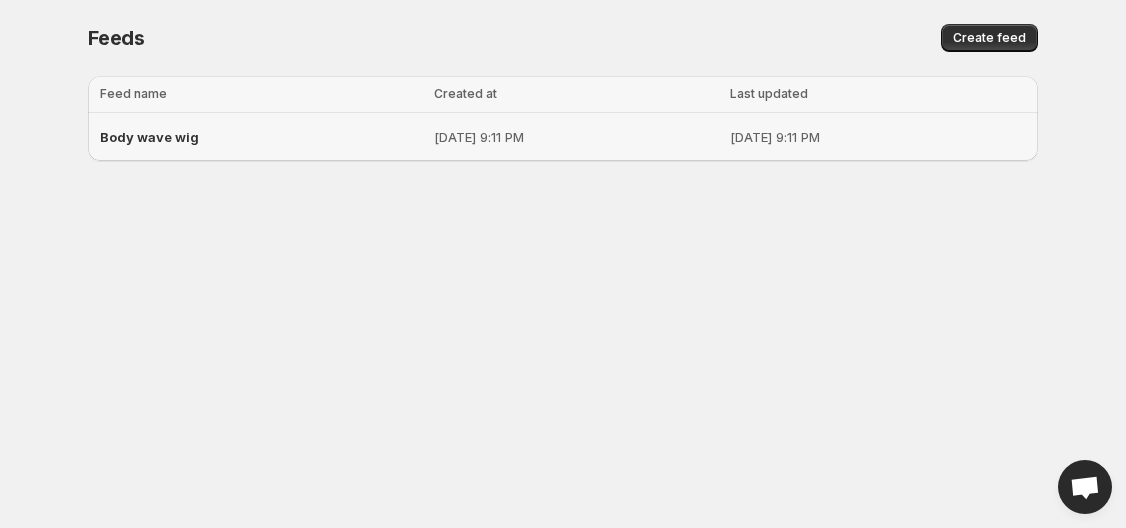 click on "[DATE] 9:11 PM" at bounding box center [576, 137] 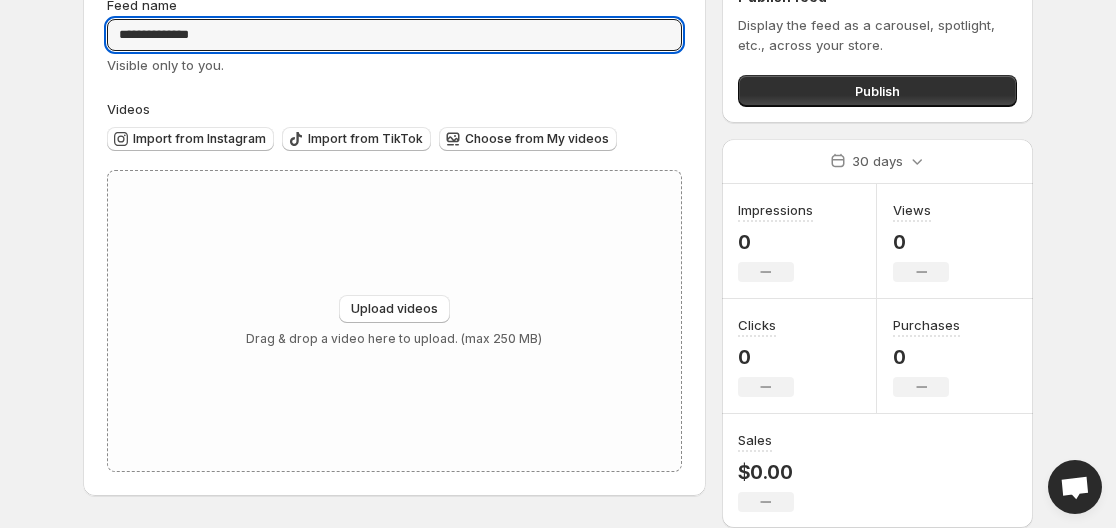 scroll, scrollTop: 0, scrollLeft: 0, axis: both 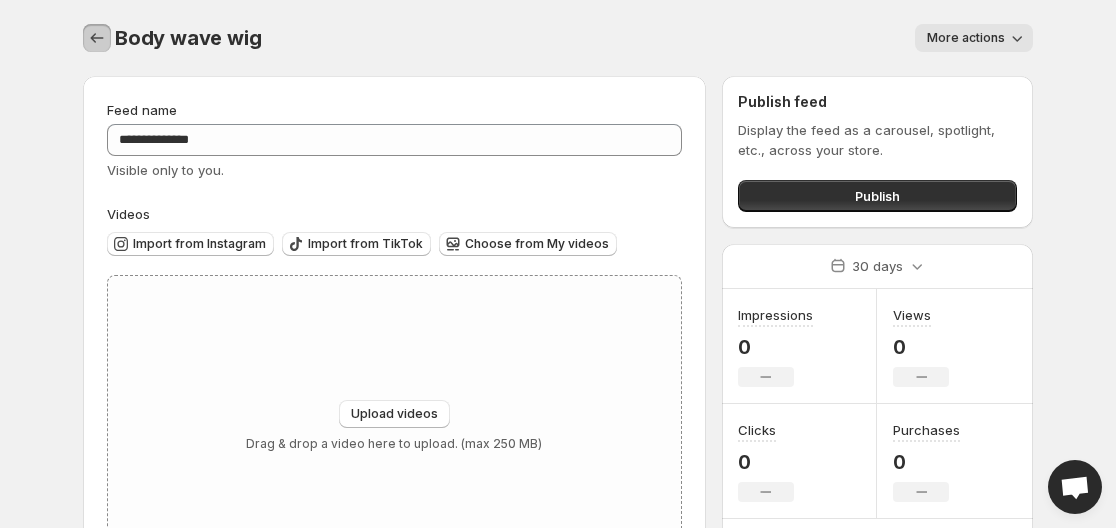 click at bounding box center (97, 38) 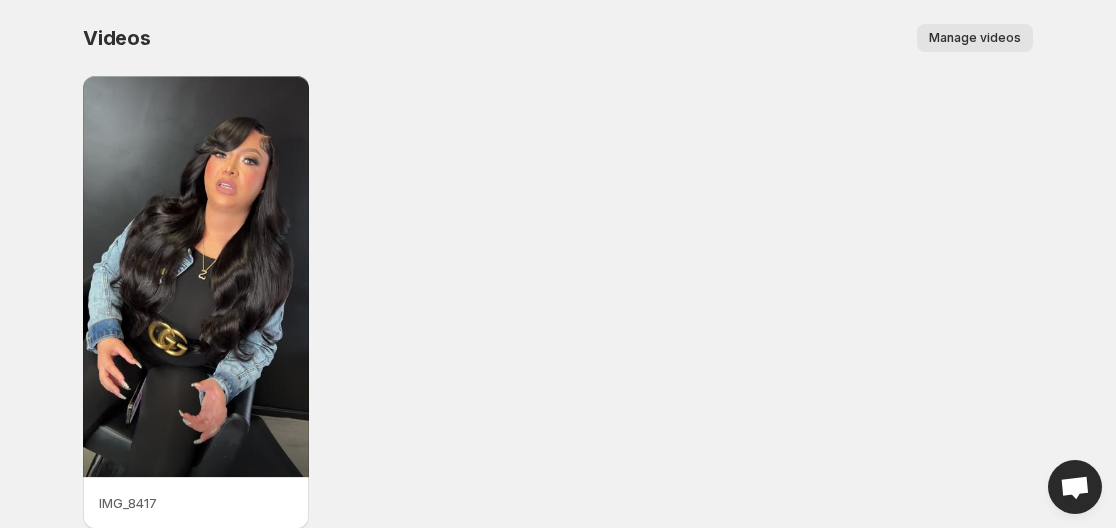 scroll, scrollTop: 93, scrollLeft: 0, axis: vertical 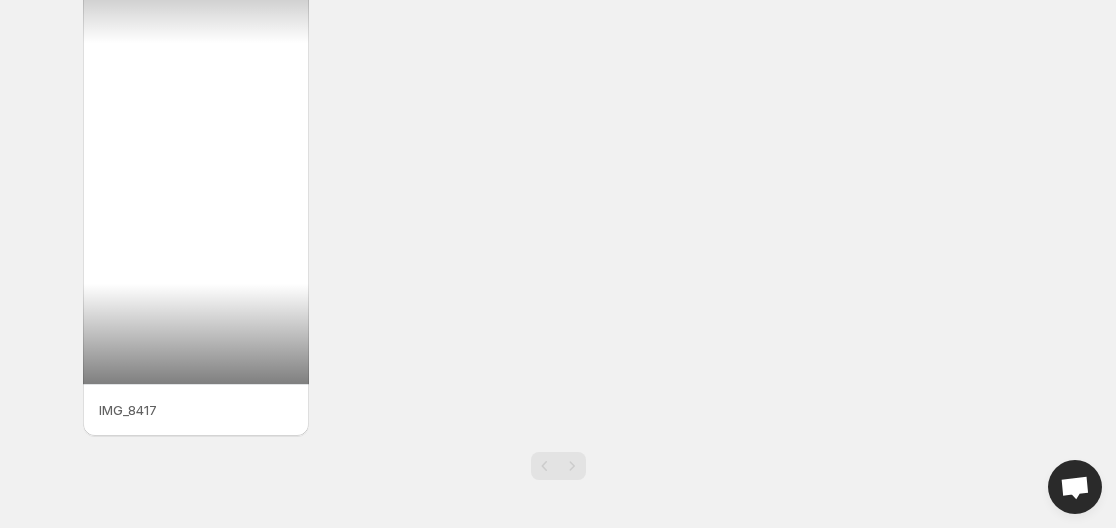 click at bounding box center [196, 183] 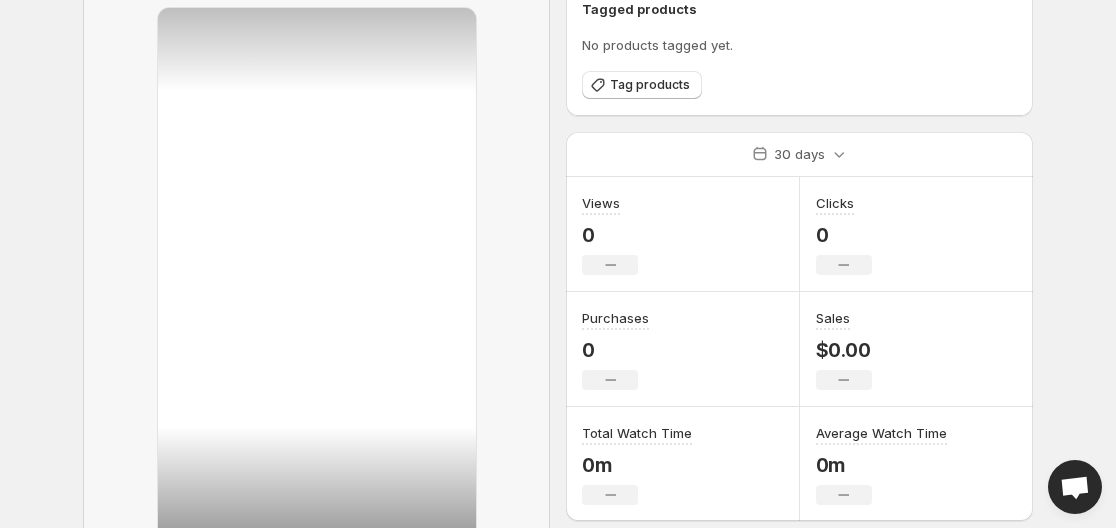 scroll, scrollTop: 0, scrollLeft: 0, axis: both 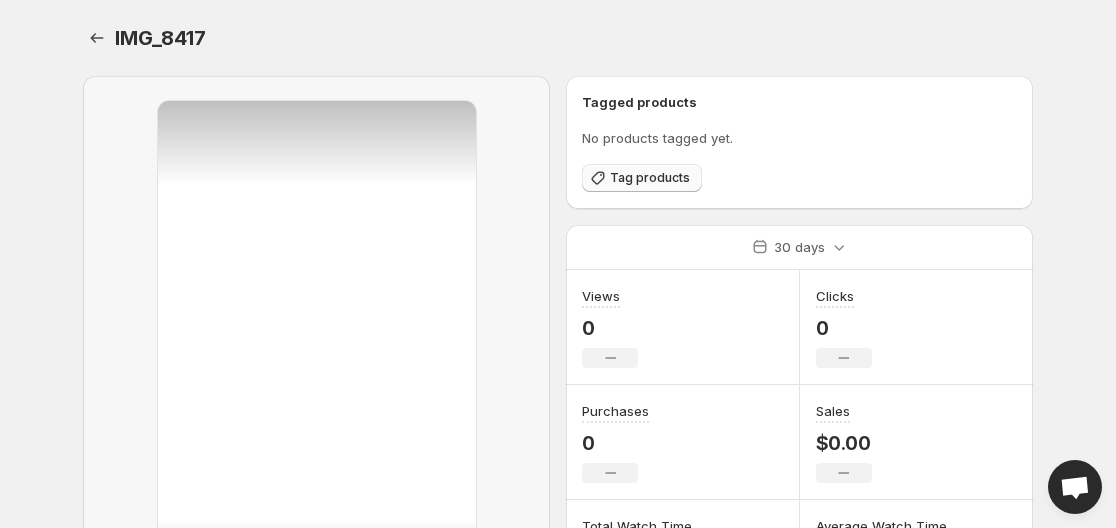 click on "Tag products" at bounding box center (642, 178) 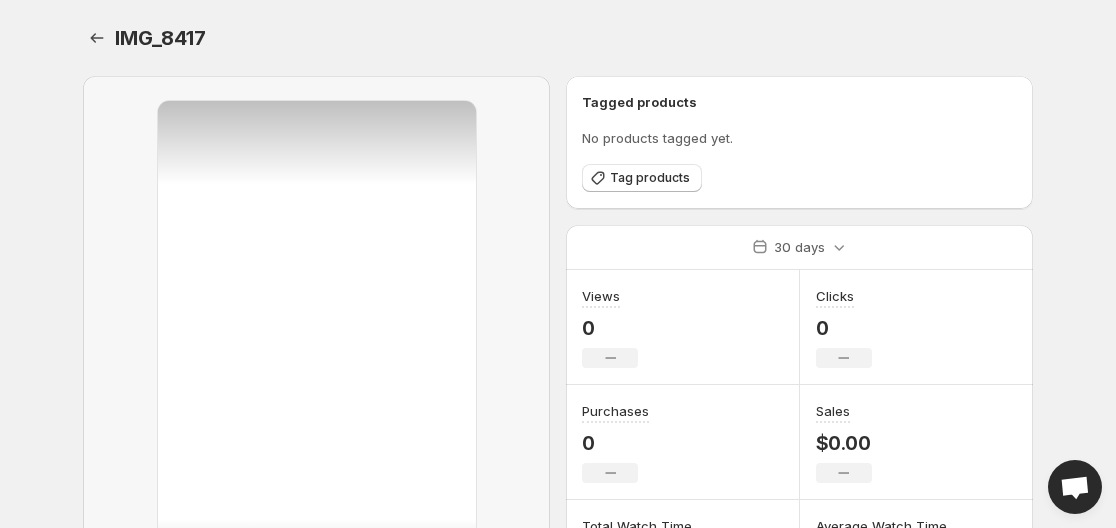 scroll, scrollTop: 280, scrollLeft: 0, axis: vertical 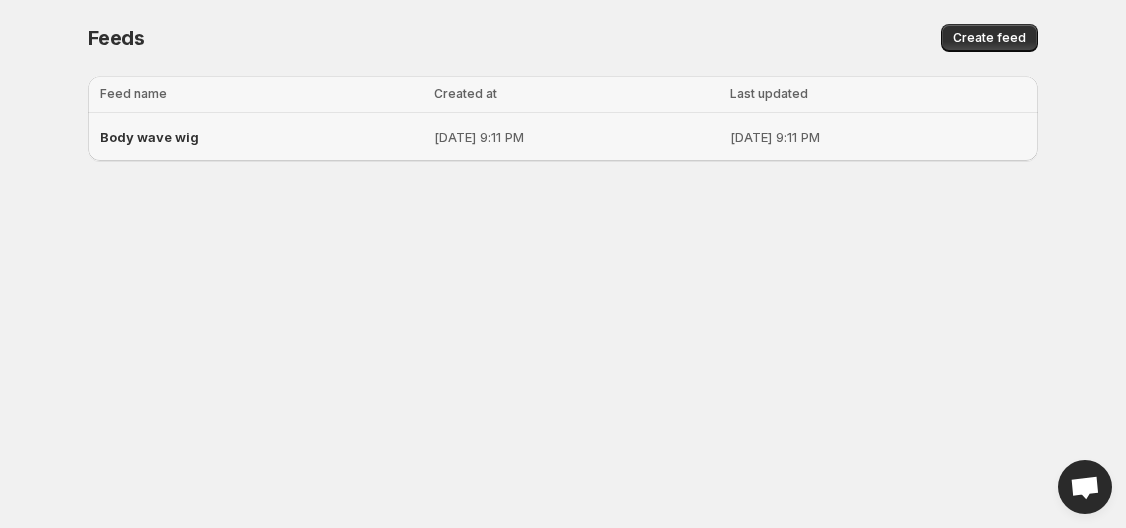 click on "Body wave wig" at bounding box center (149, 137) 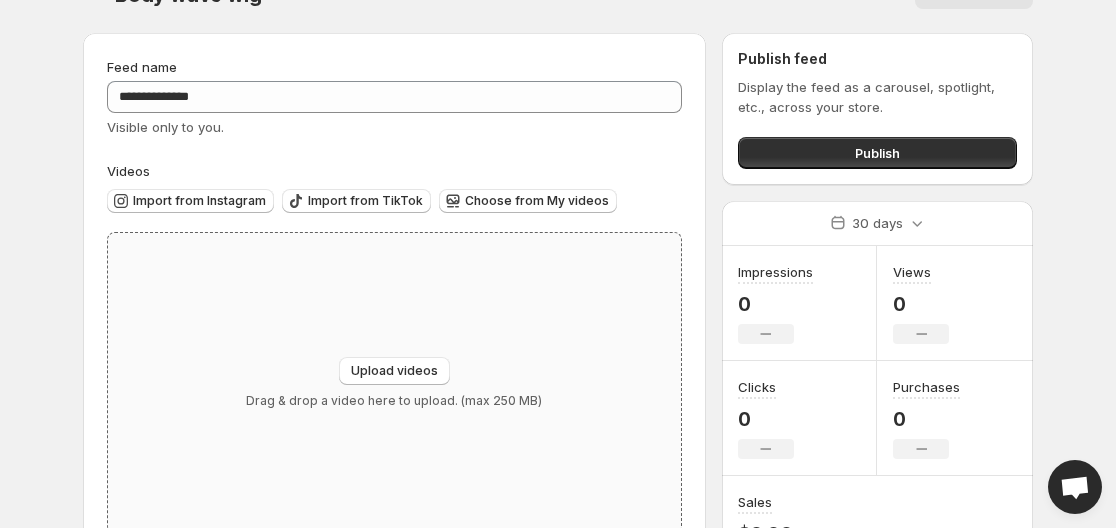 scroll, scrollTop: 105, scrollLeft: 0, axis: vertical 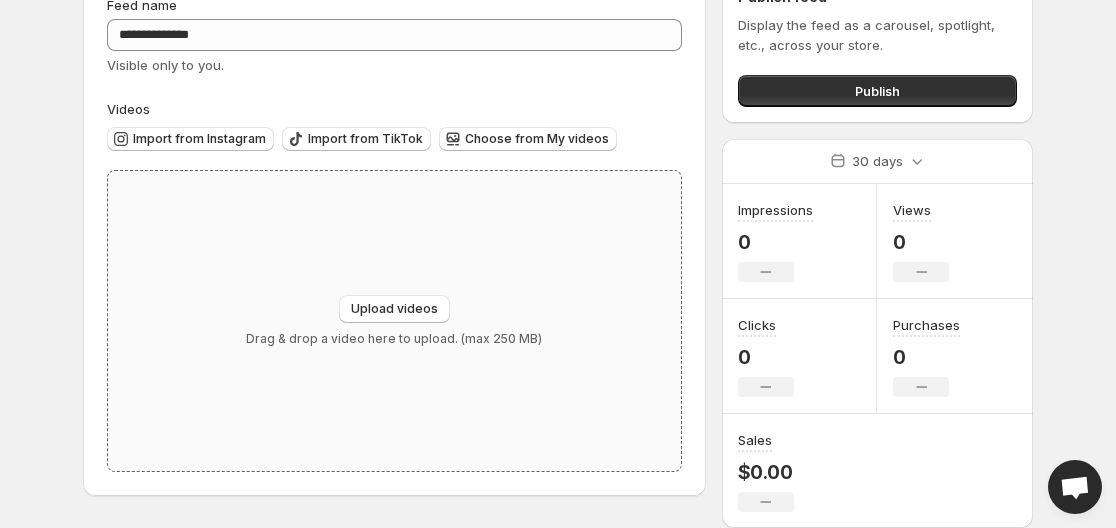 click on "Upload videos Drag & drop a video here to upload. (max 250 MB)" at bounding box center [394, 321] 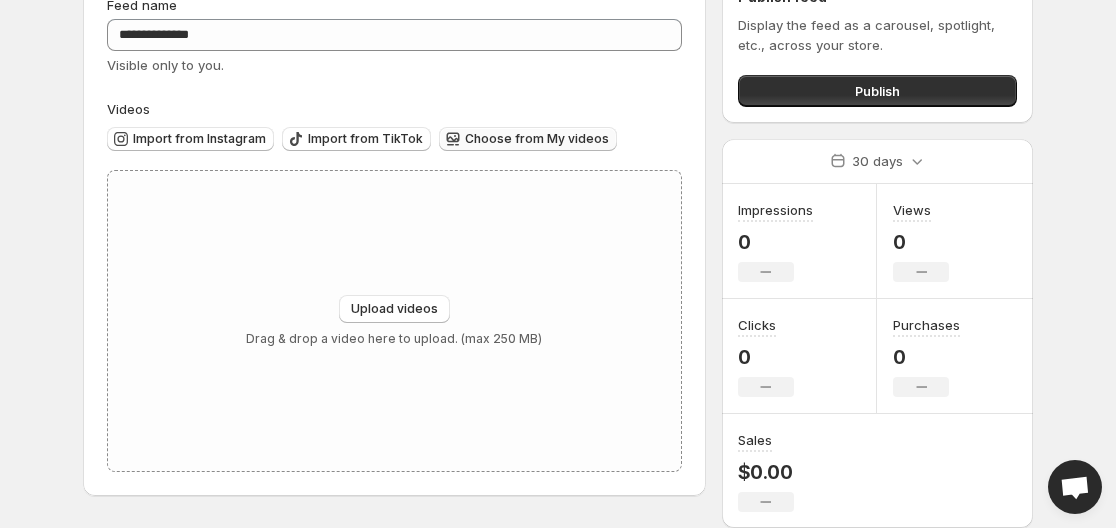 click on "Choose from My videos" at bounding box center [537, 139] 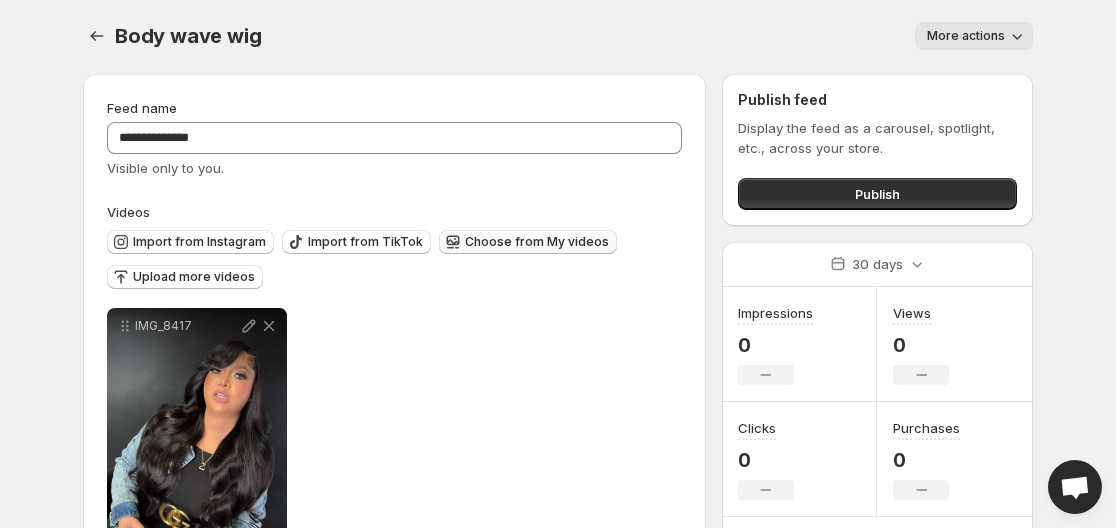 scroll, scrollTop: 0, scrollLeft: 0, axis: both 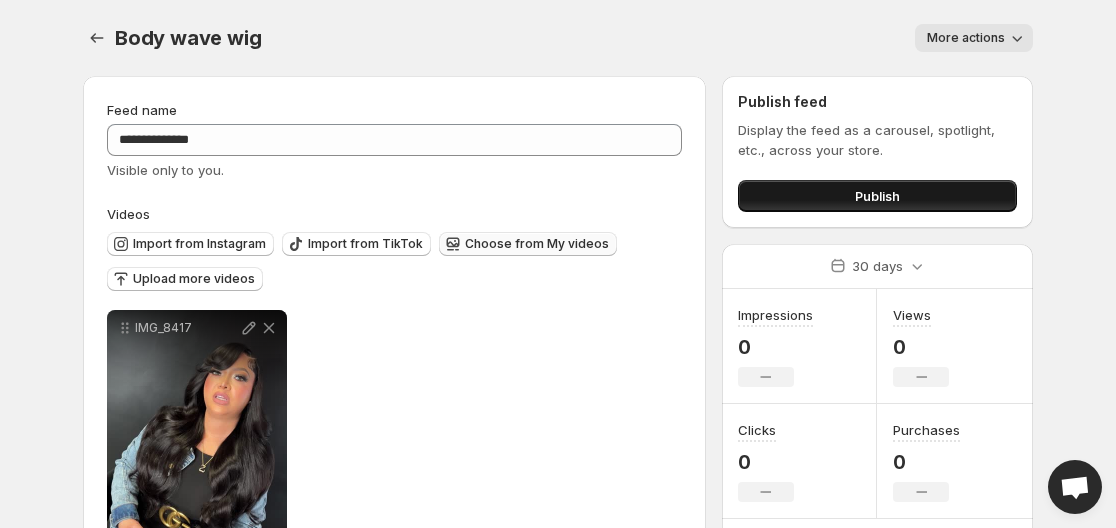 click on "Publish" at bounding box center (877, 196) 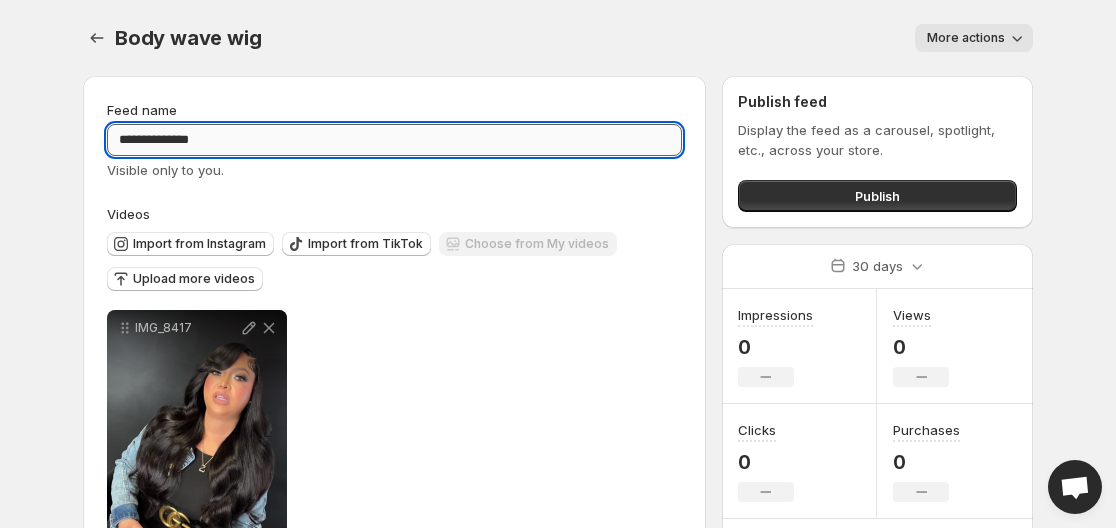 click on "**********" at bounding box center [394, 140] 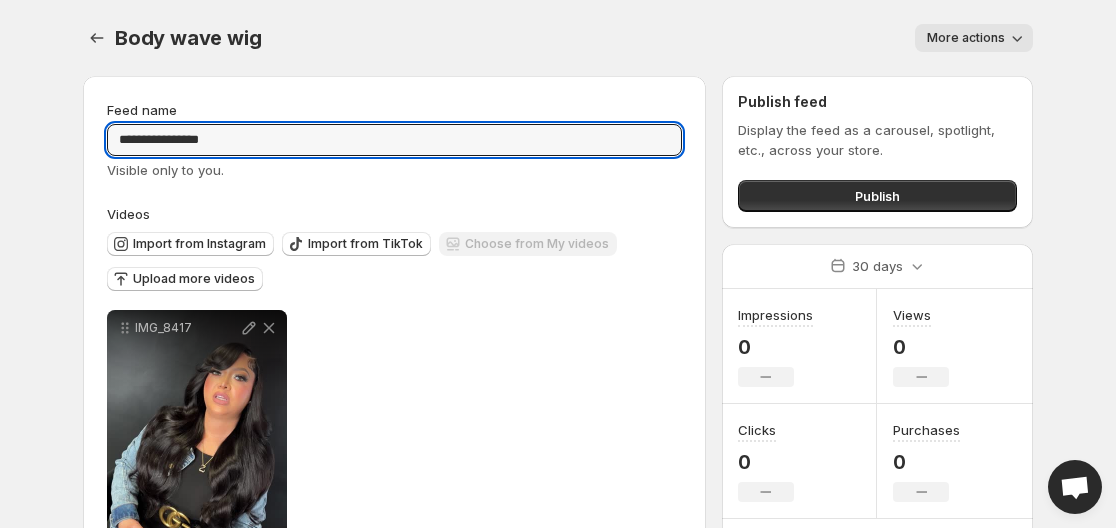 type on "**********" 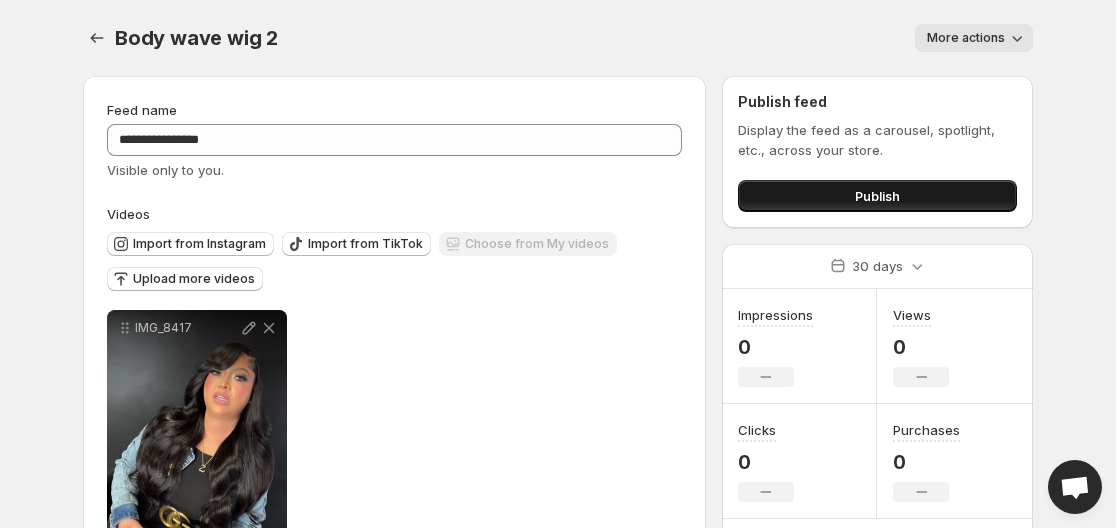 click on "Publish" at bounding box center (877, 196) 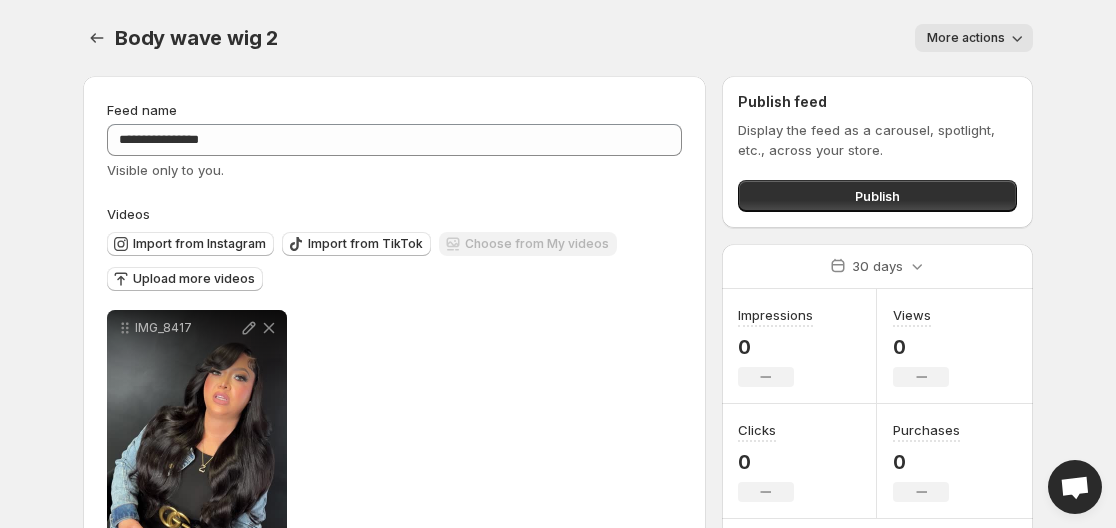 click on "More actions" at bounding box center [966, 38] 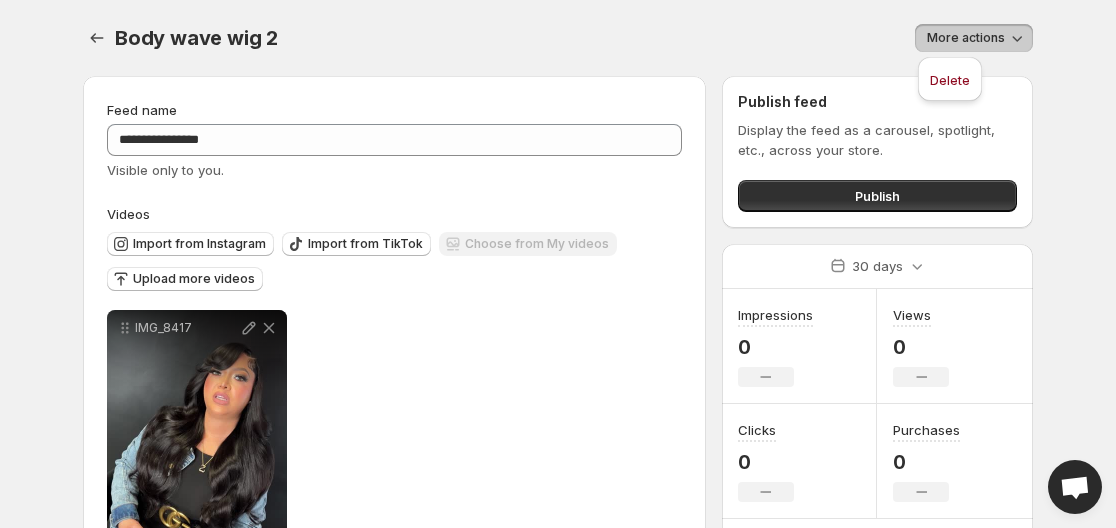 click on "More actions" at bounding box center [667, 38] 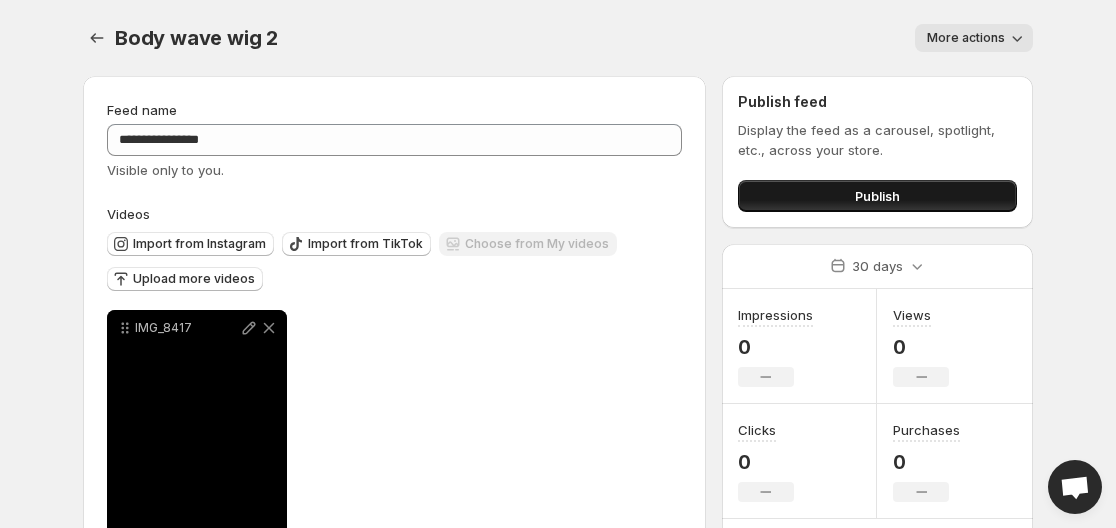click on "Publish" at bounding box center (877, 196) 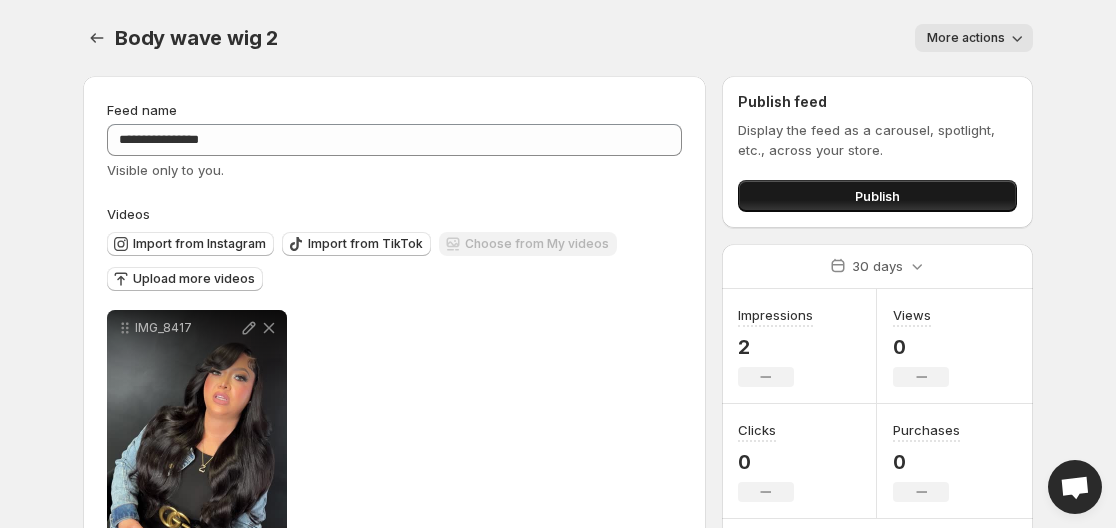 click on "Publish" at bounding box center (877, 196) 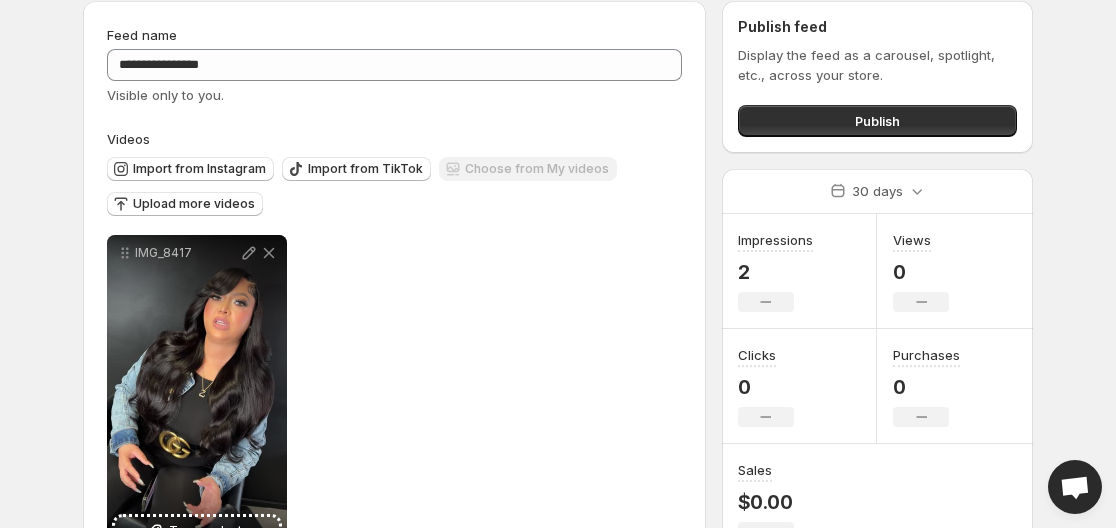 scroll, scrollTop: 150, scrollLeft: 0, axis: vertical 